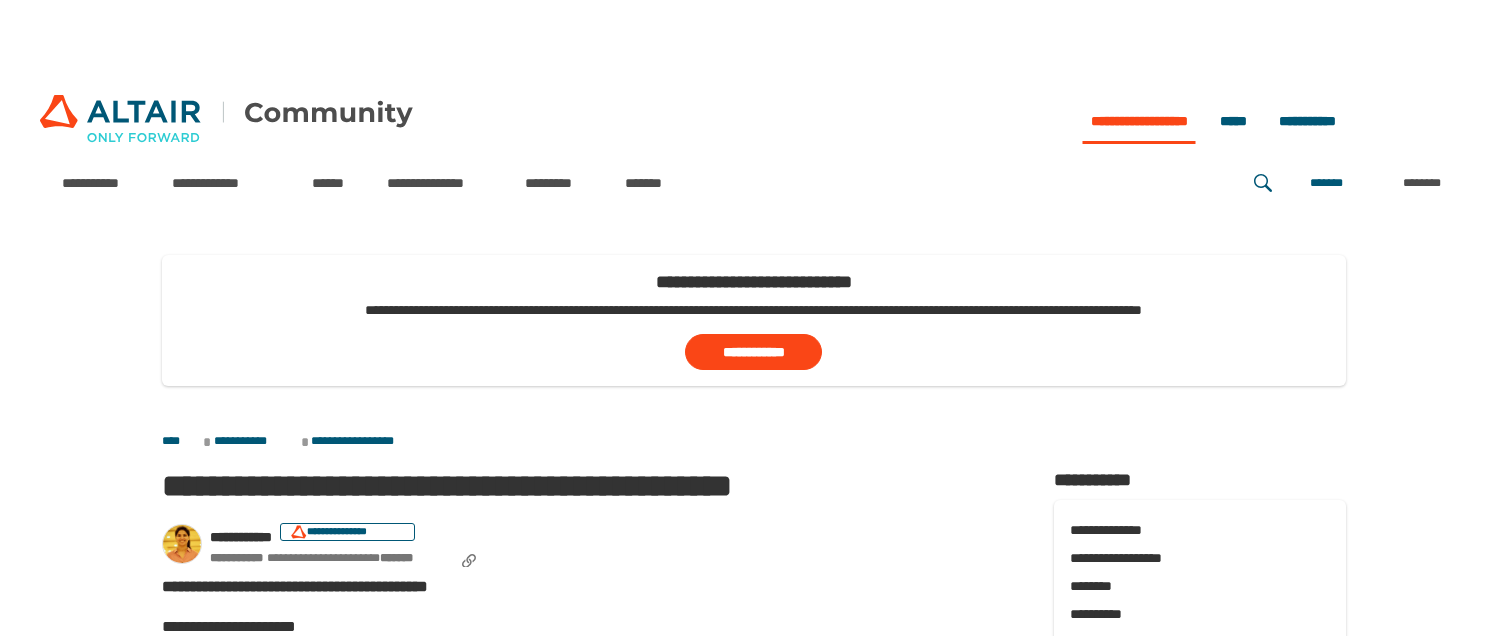 scroll, scrollTop: 705, scrollLeft: 0, axis: vertical 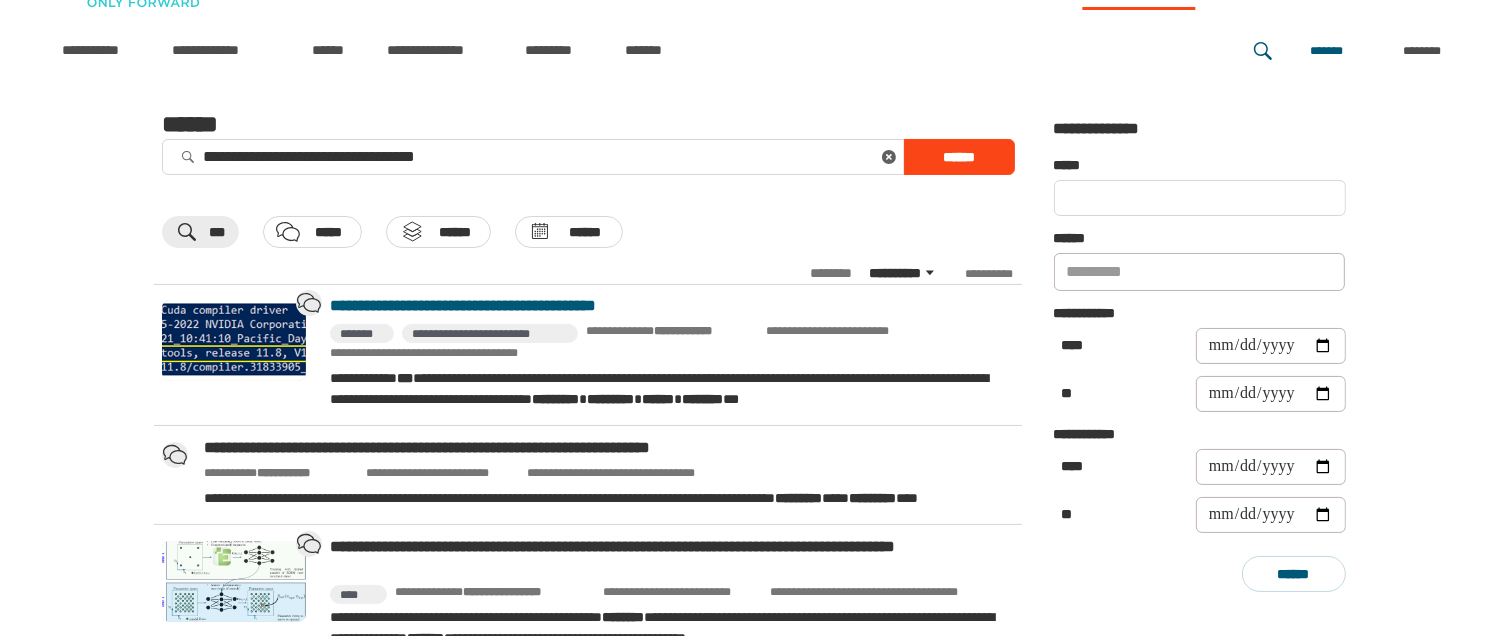 click on "**********" at bounding box center (668, 306) 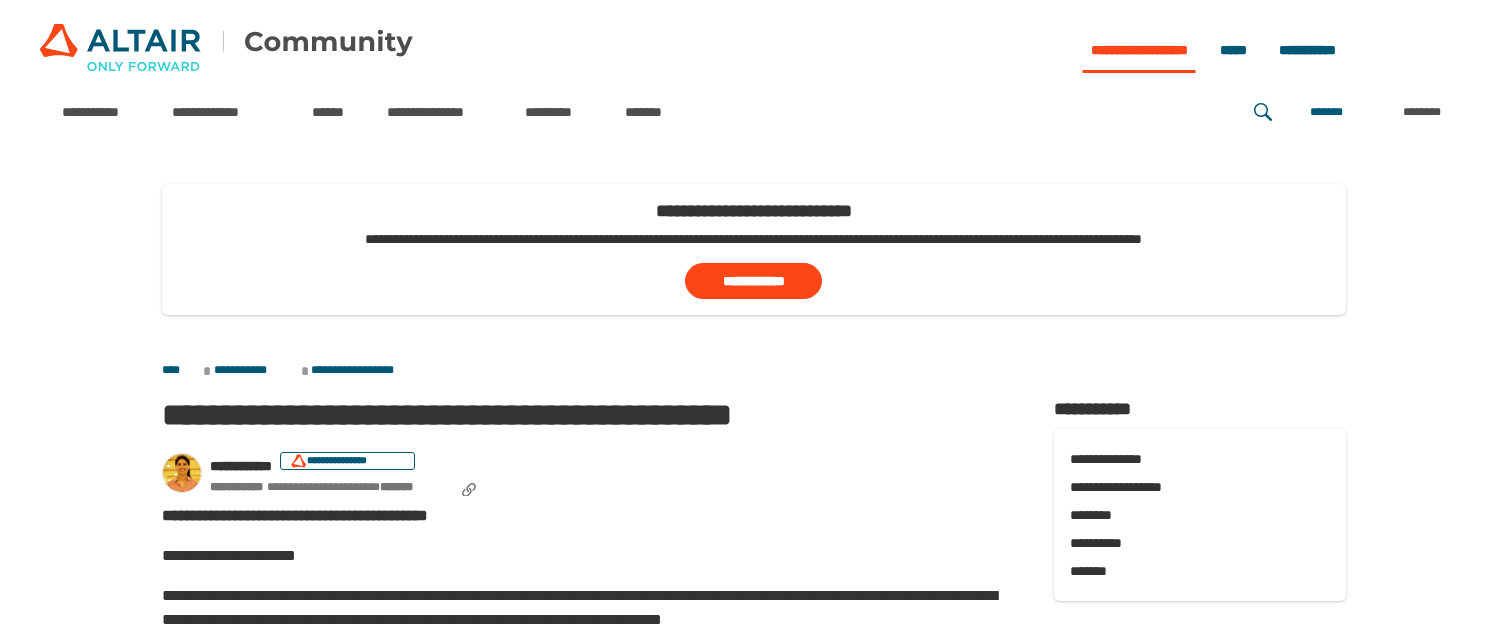 scroll, scrollTop: 0, scrollLeft: 0, axis: both 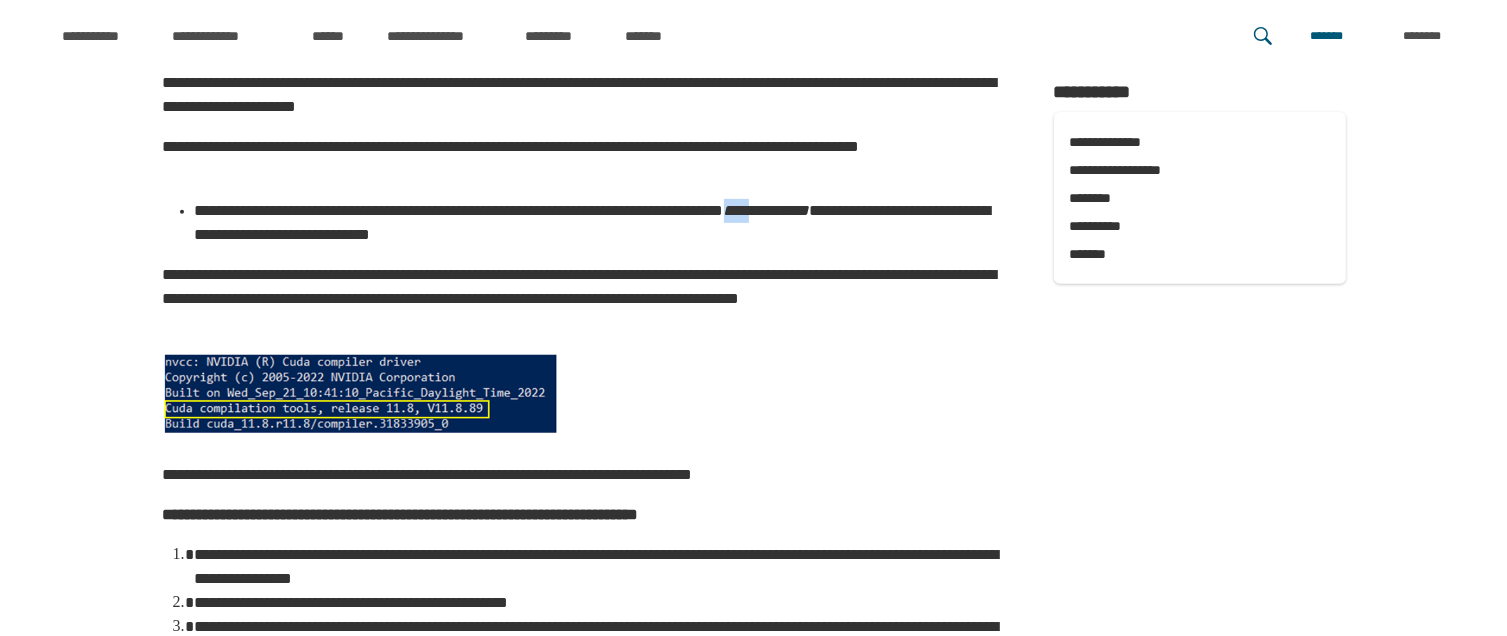 drag, startPoint x: 230, startPoint y: 232, endPoint x: 190, endPoint y: 232, distance: 40 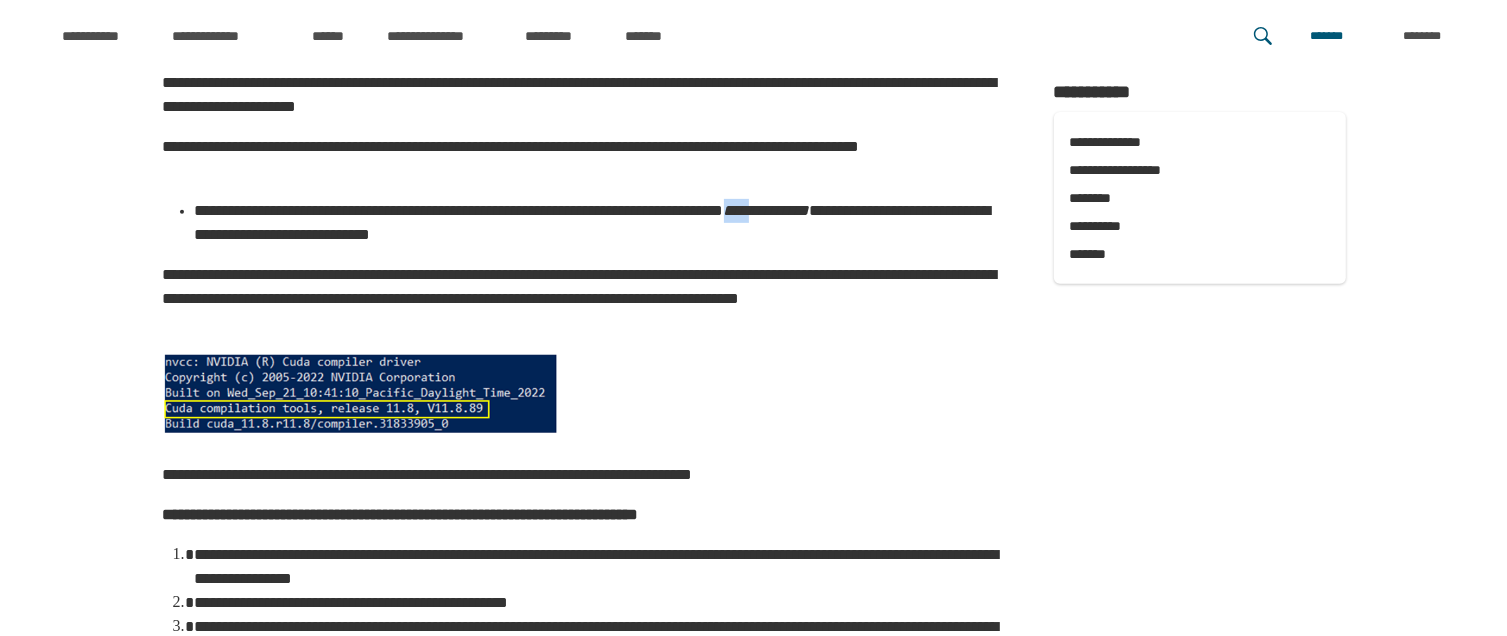 copy on "****" 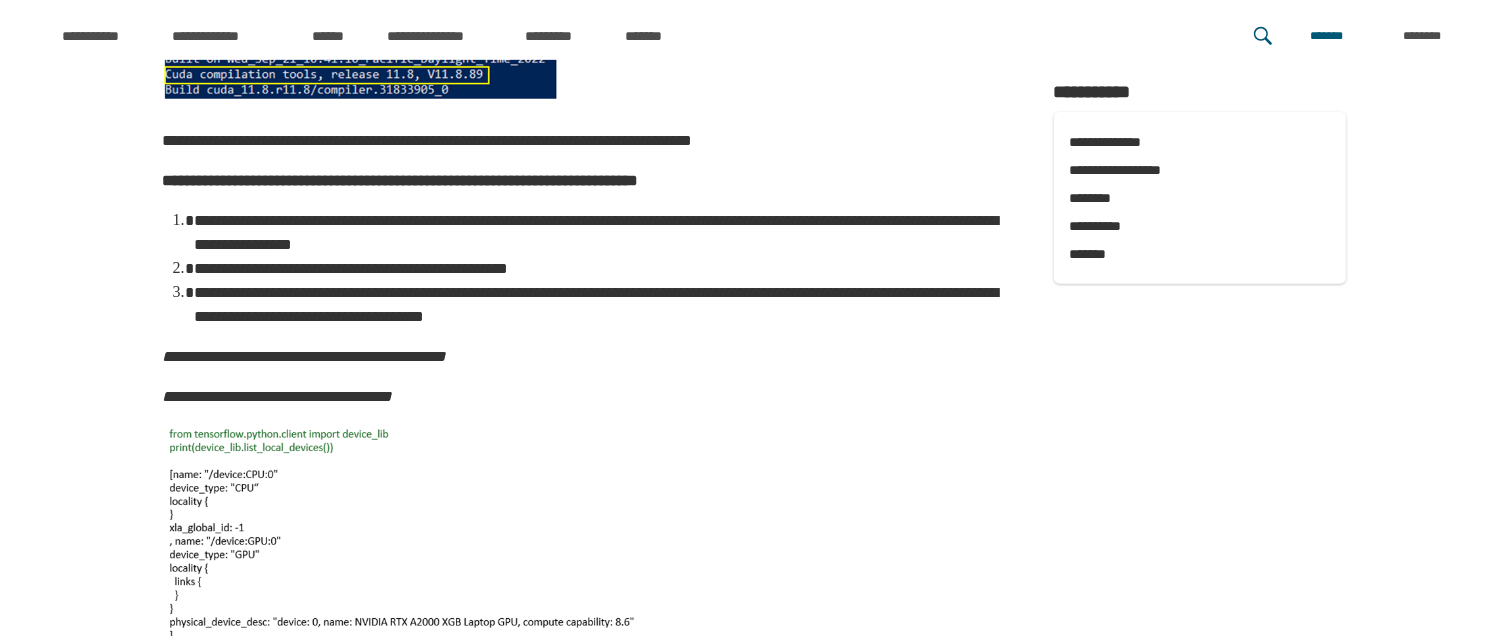scroll, scrollTop: 1100, scrollLeft: 0, axis: vertical 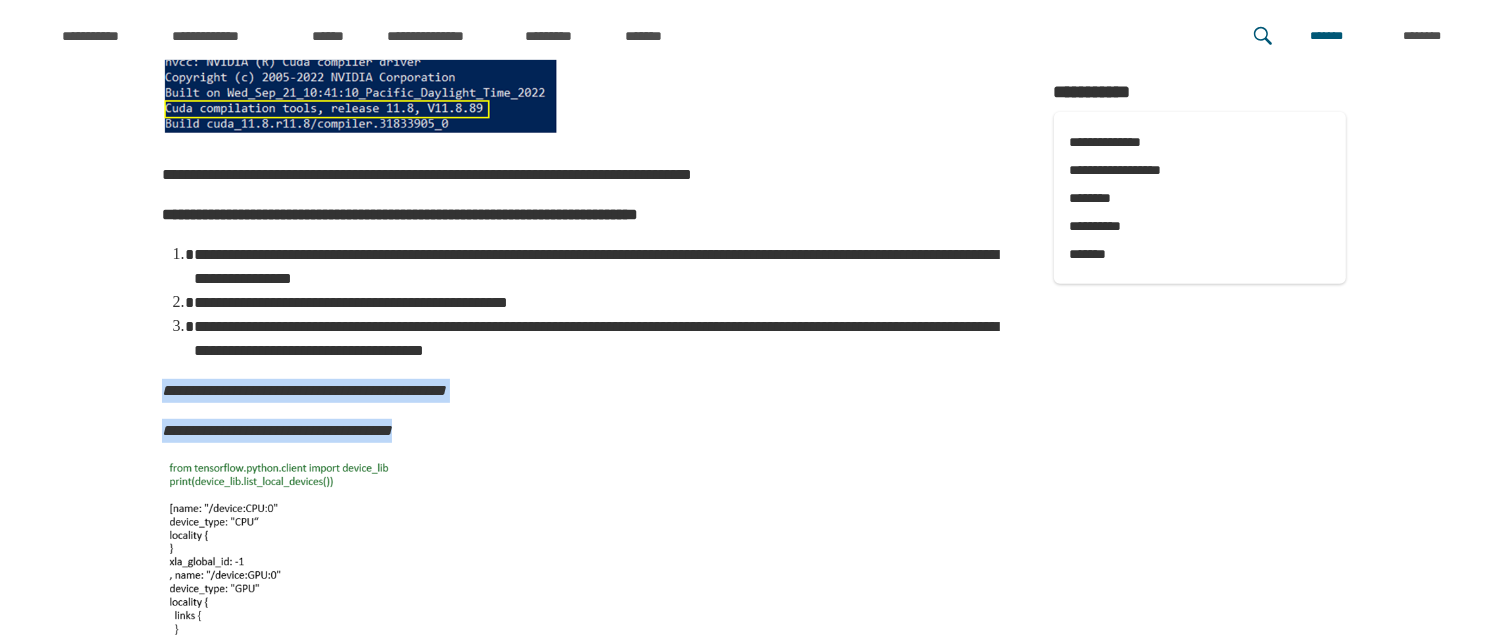 drag, startPoint x: 361, startPoint y: 425, endPoint x: 157, endPoint y: 382, distance: 208.48262 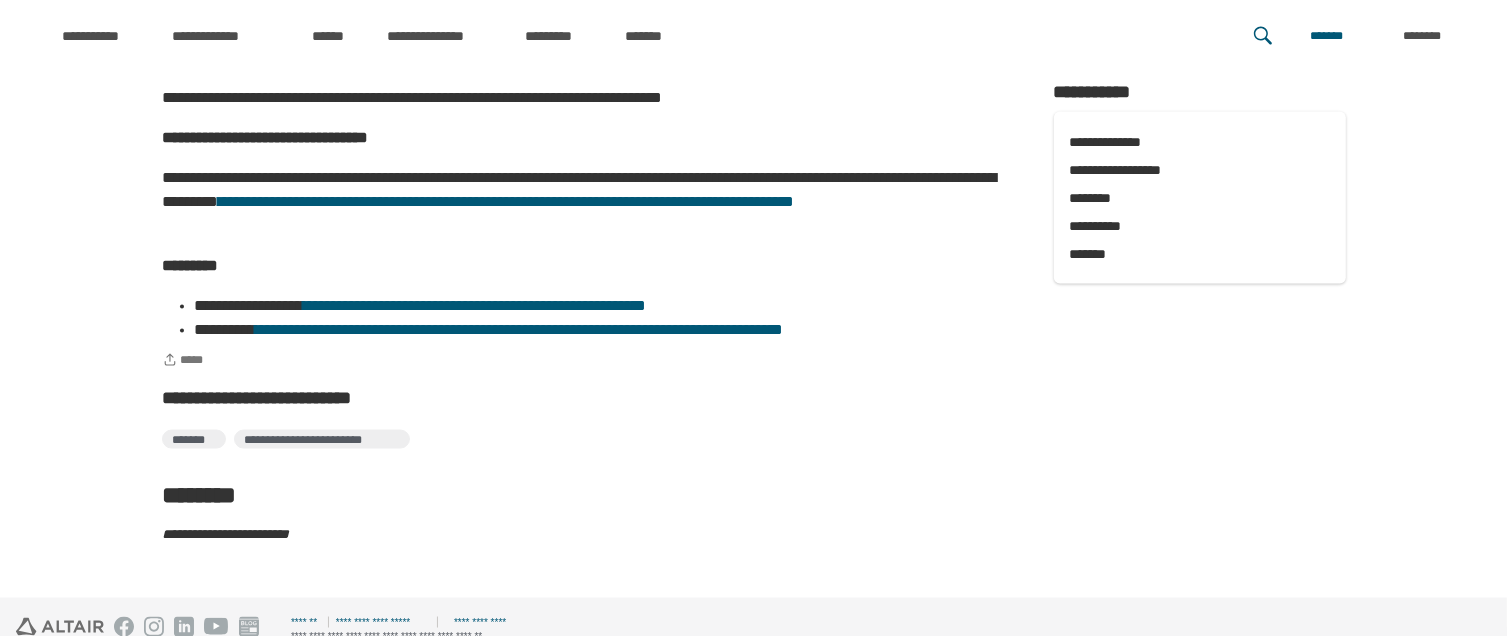 scroll, scrollTop: 3025, scrollLeft: 0, axis: vertical 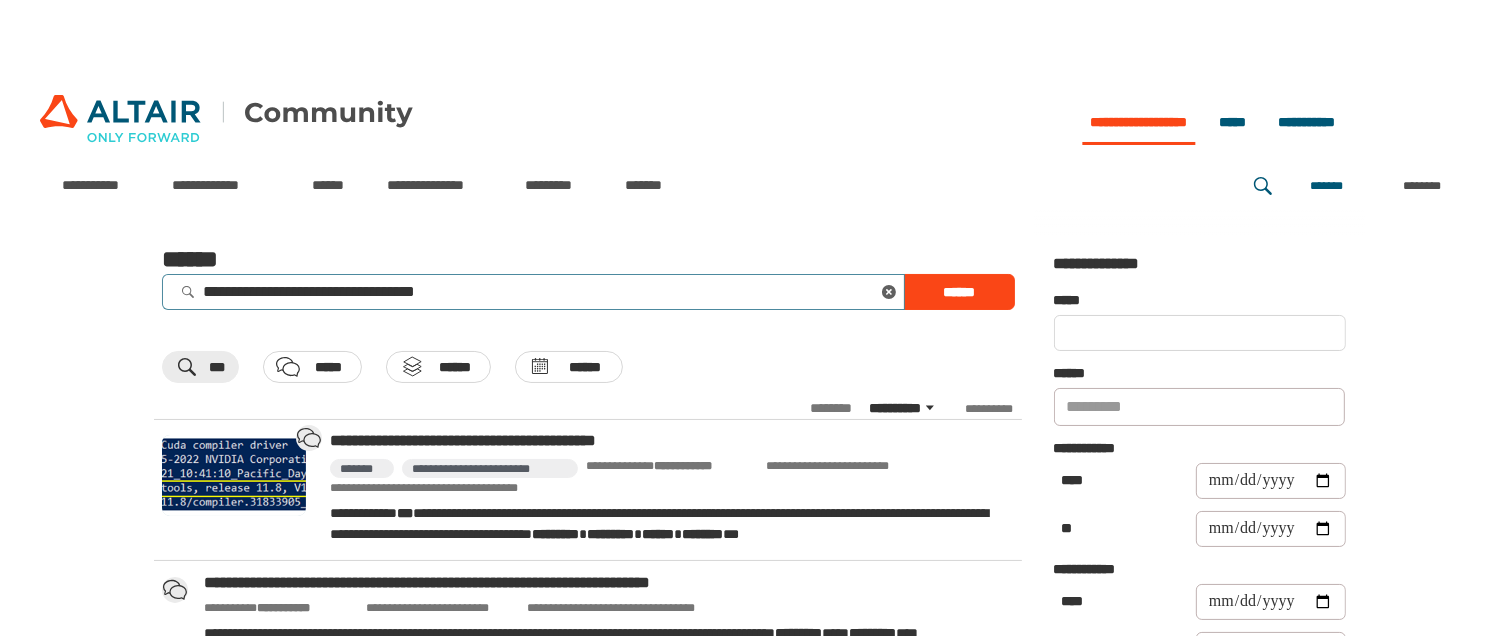 click on "**********" at bounding box center (533, 292) 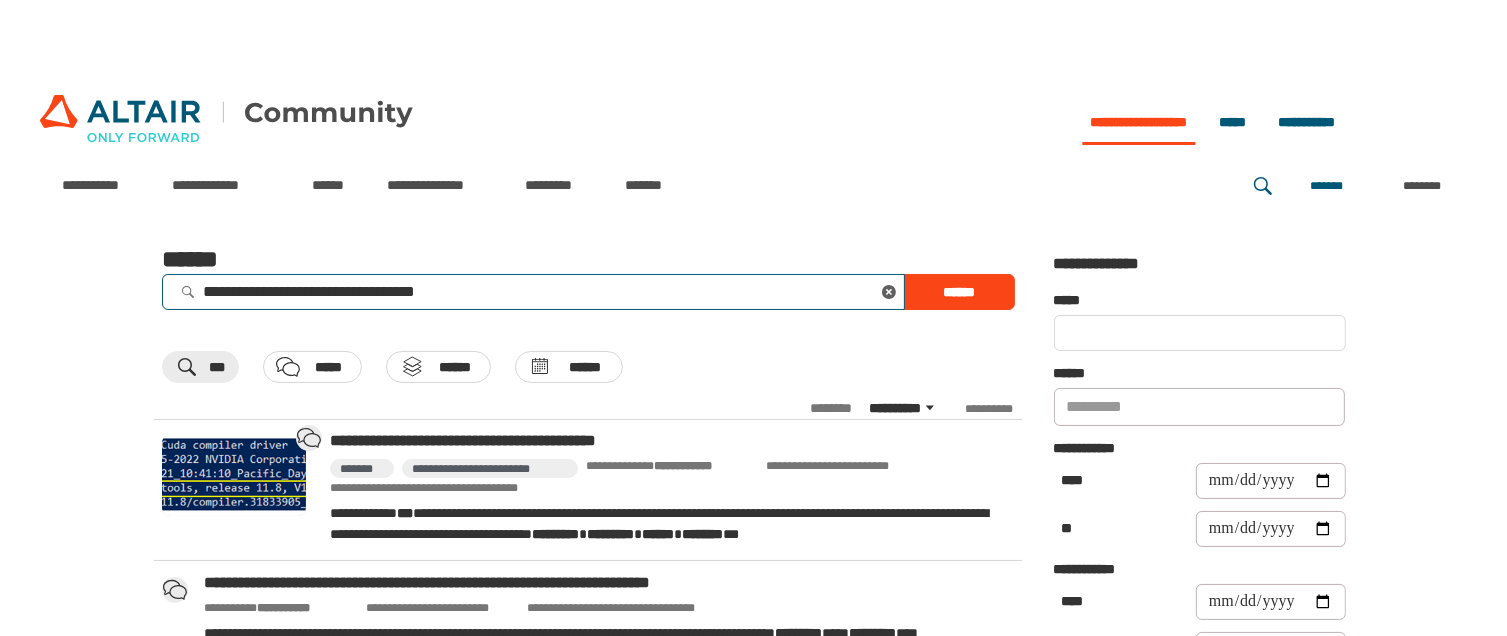 click on "**********" at bounding box center (533, 292) 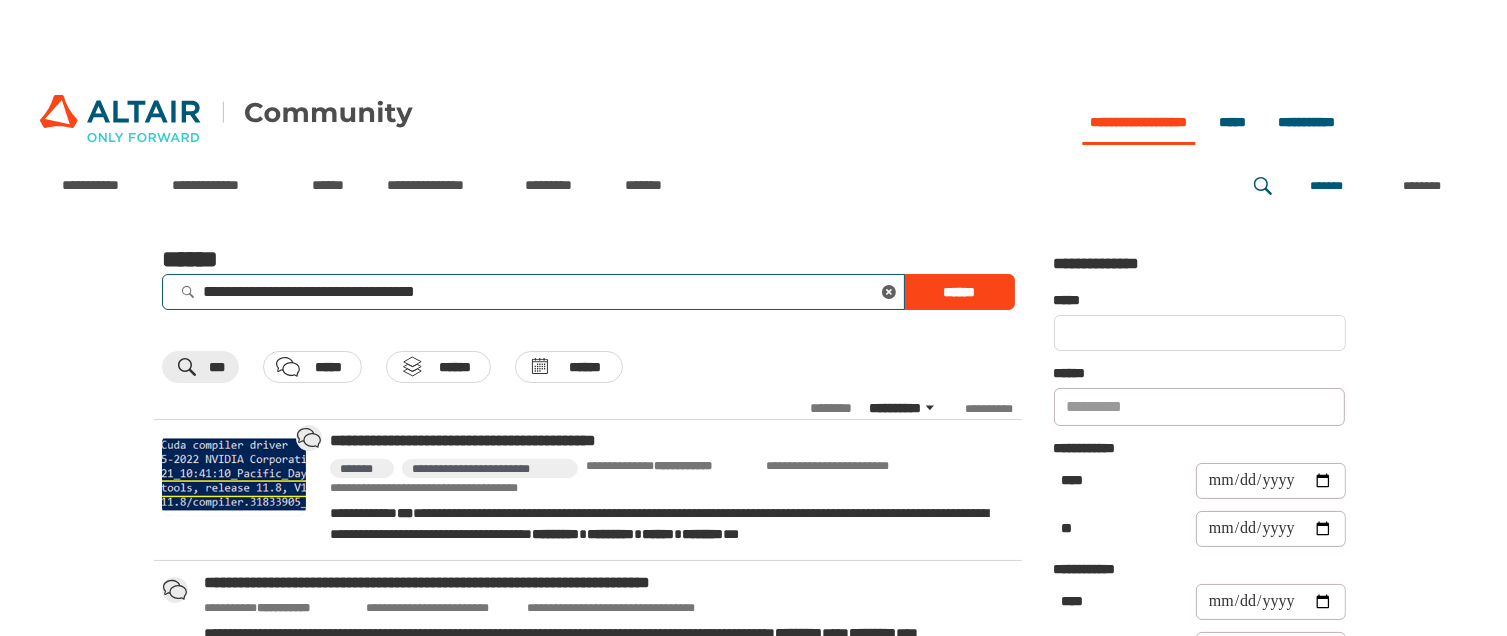 drag, startPoint x: 428, startPoint y: 291, endPoint x: 100, endPoint y: 282, distance: 328.12344 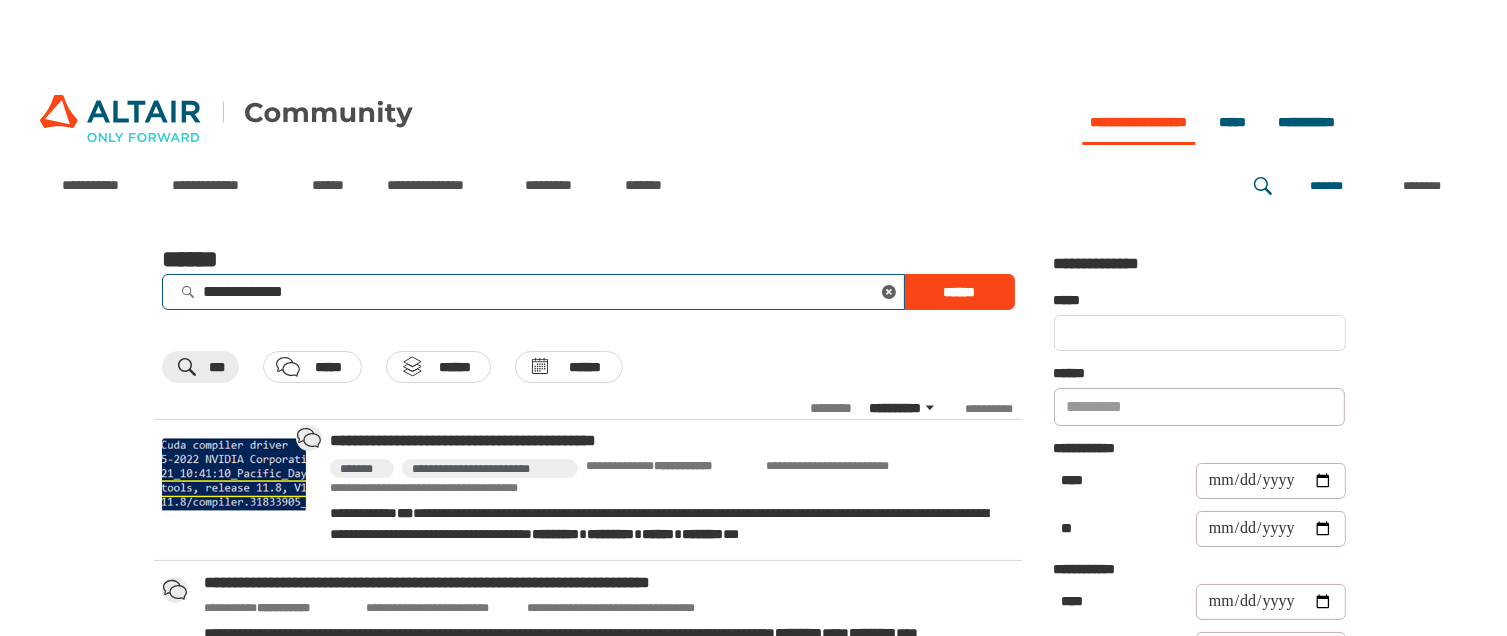 click on "******" at bounding box center (959, 292) 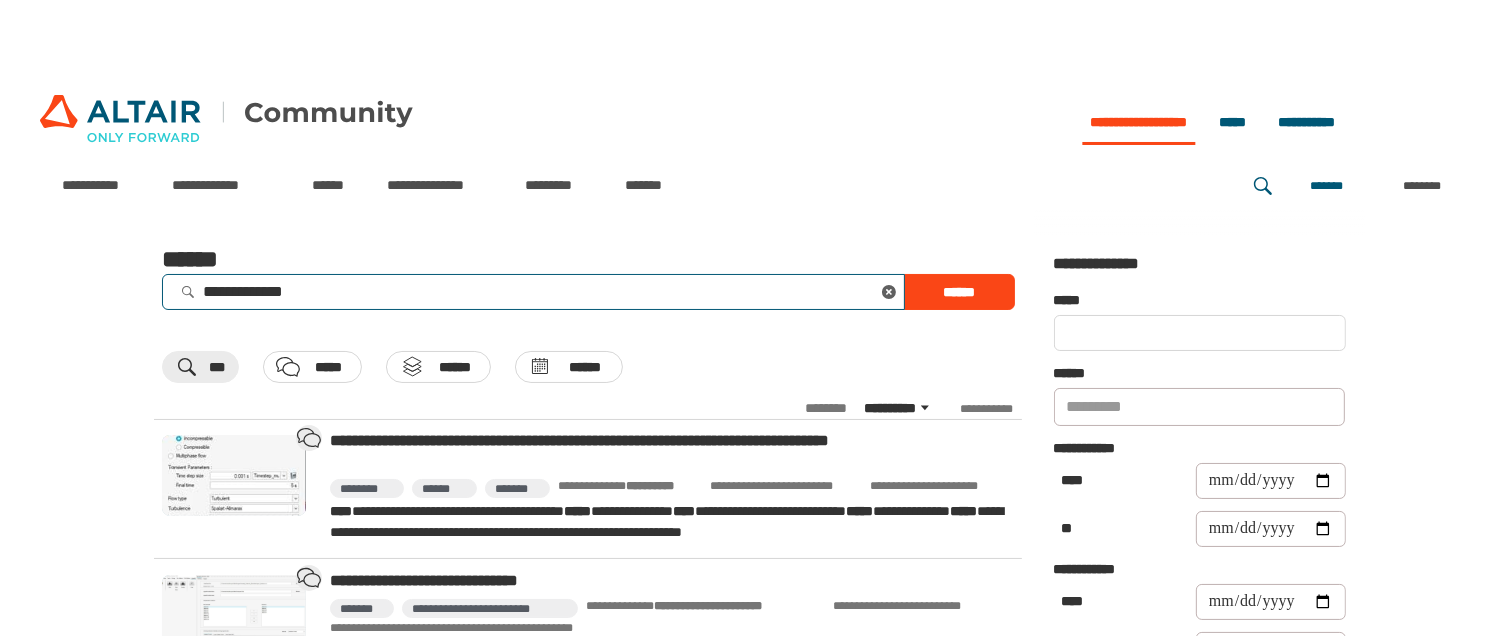 click on "**********" at bounding box center [533, 291] 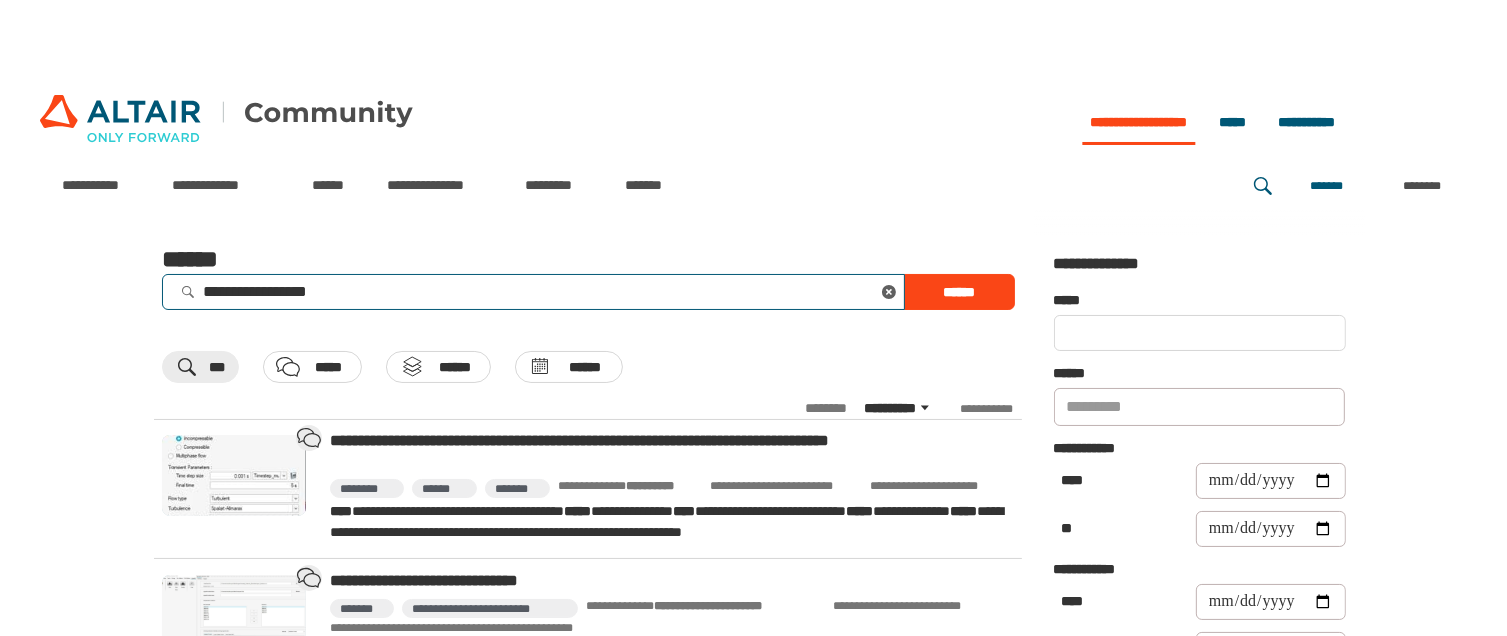 click on "******" at bounding box center [959, 292] 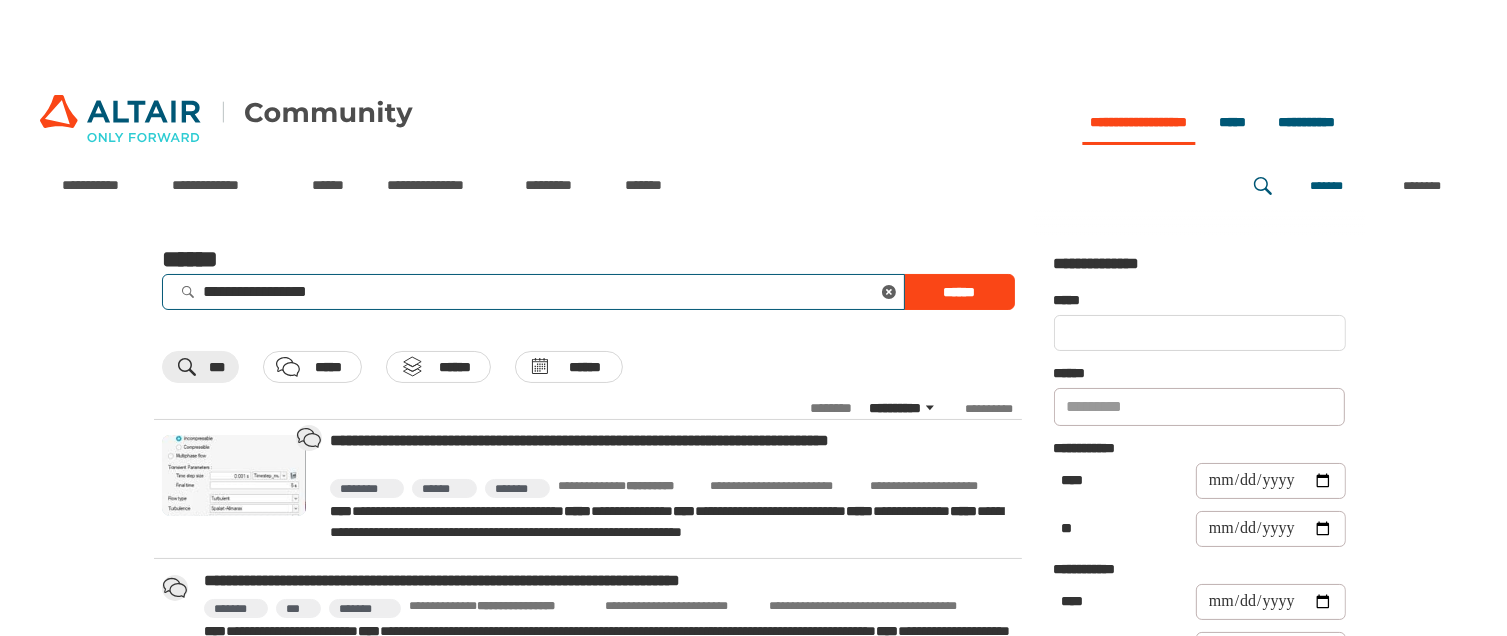 click on "**********" at bounding box center [533, 291] 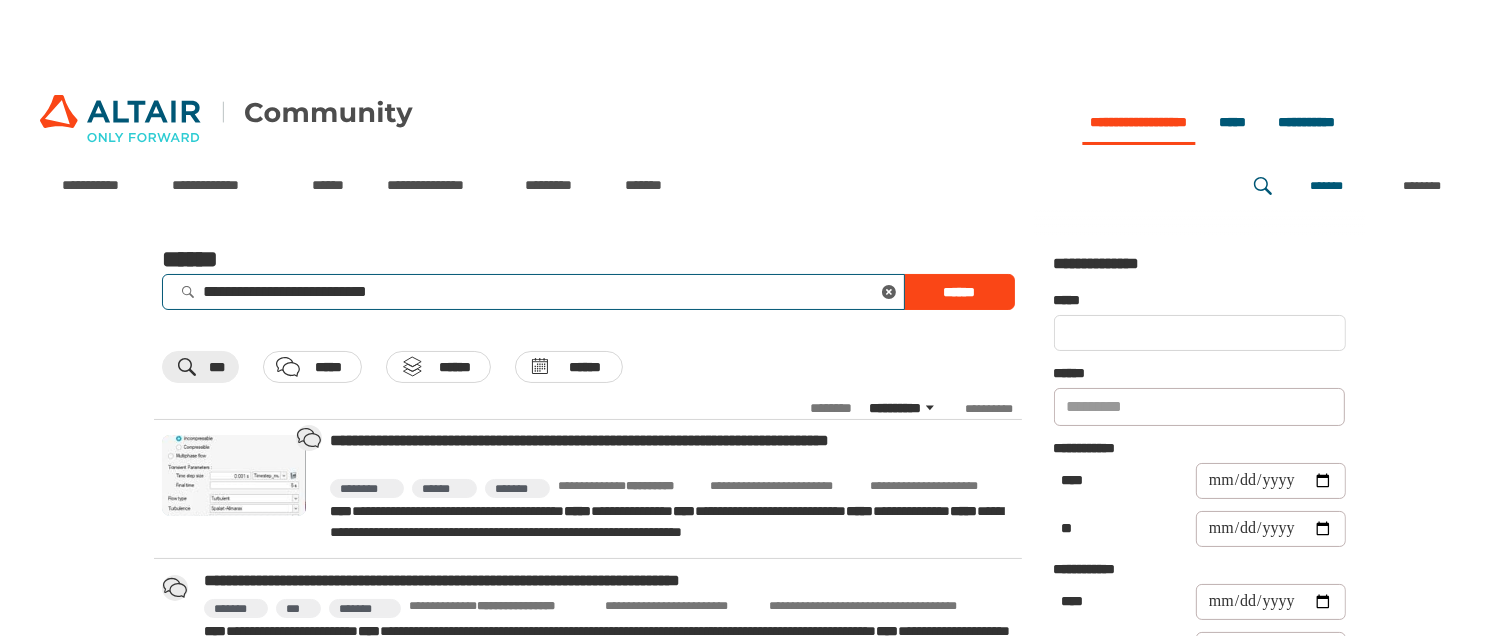 click on "******" at bounding box center (959, 292) 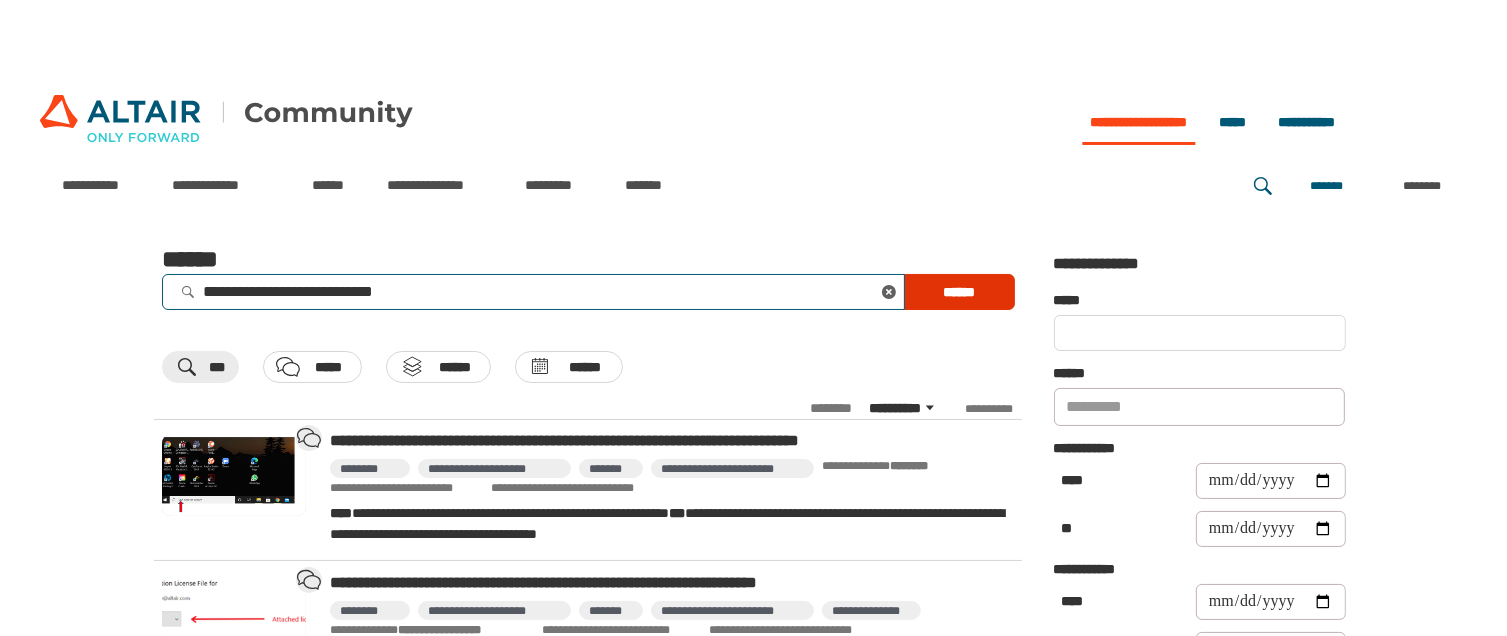 type on "**********" 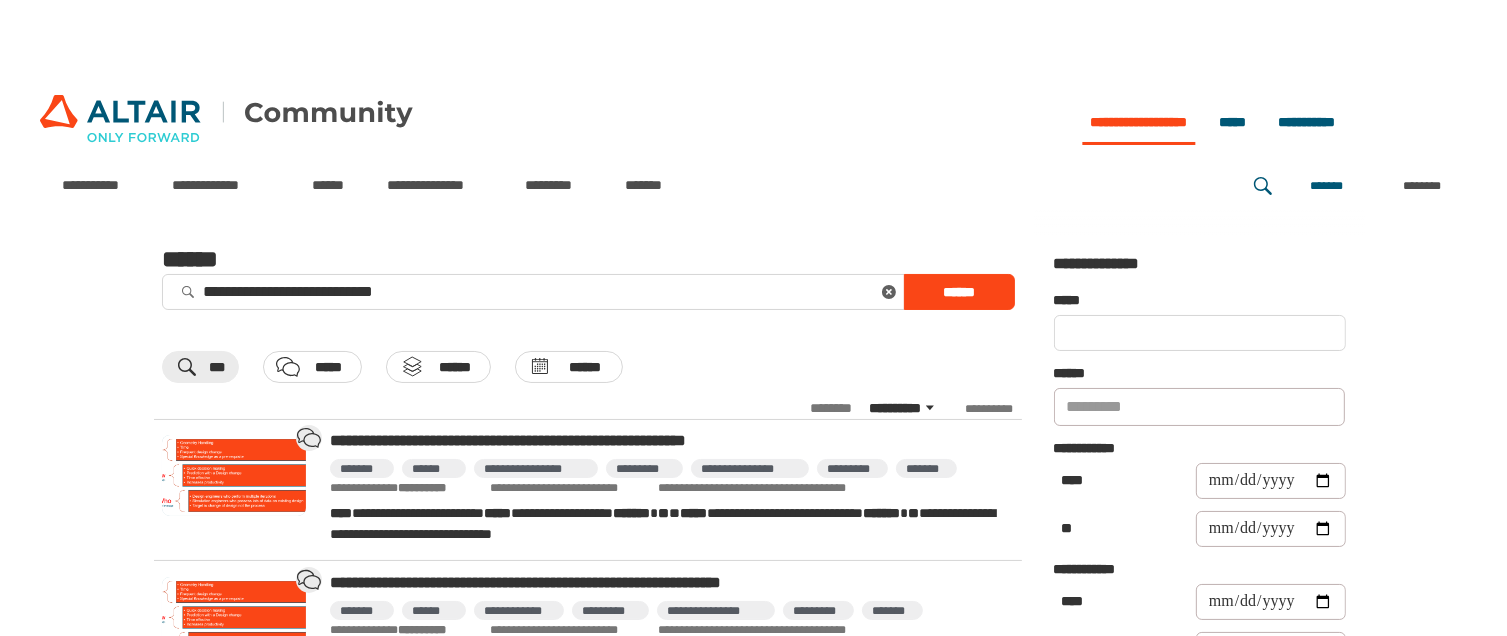 click on "**********" at bounding box center (663, 523) 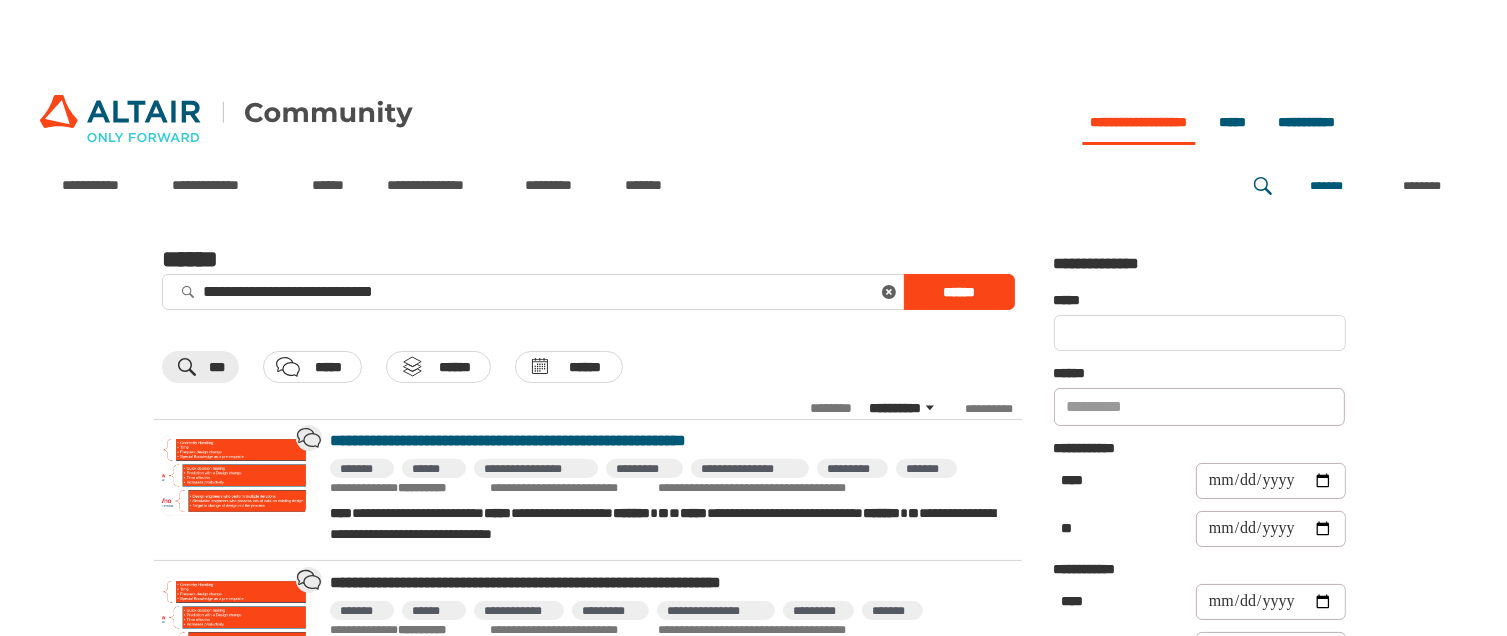 click on "**********" at bounding box center [668, 441] 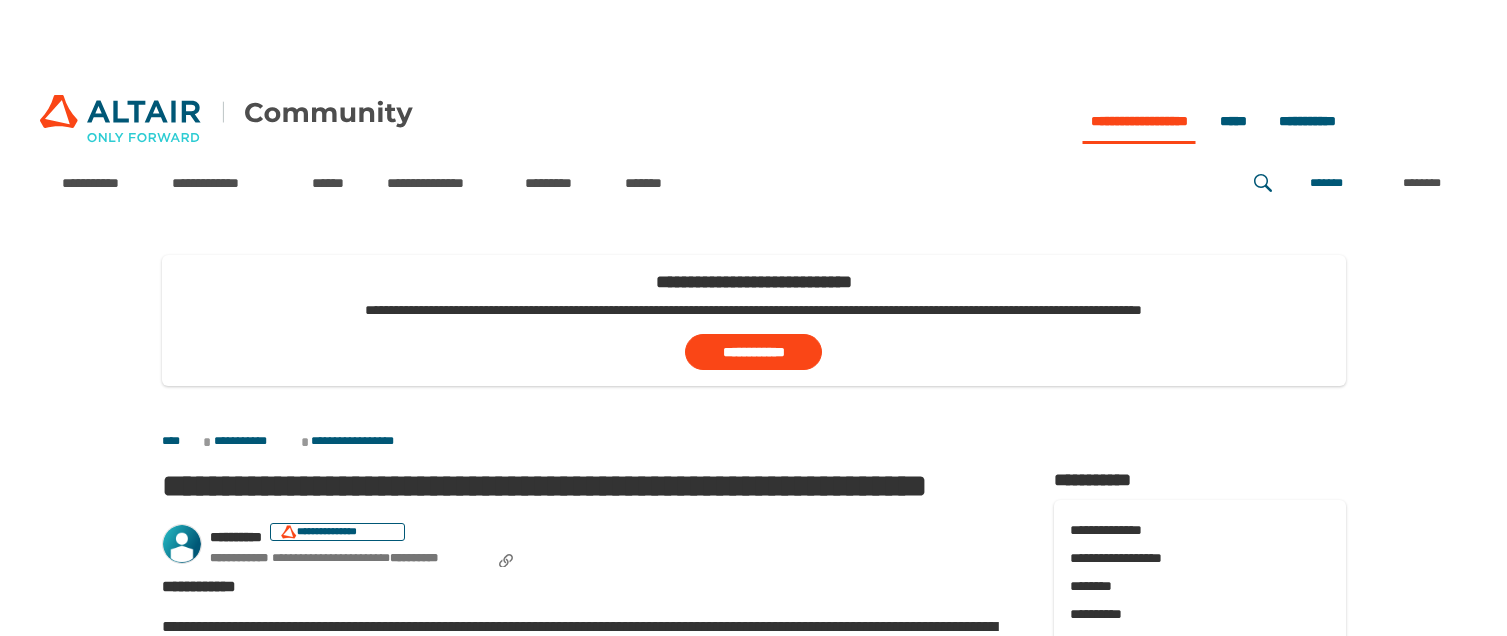 scroll, scrollTop: 0, scrollLeft: 0, axis: both 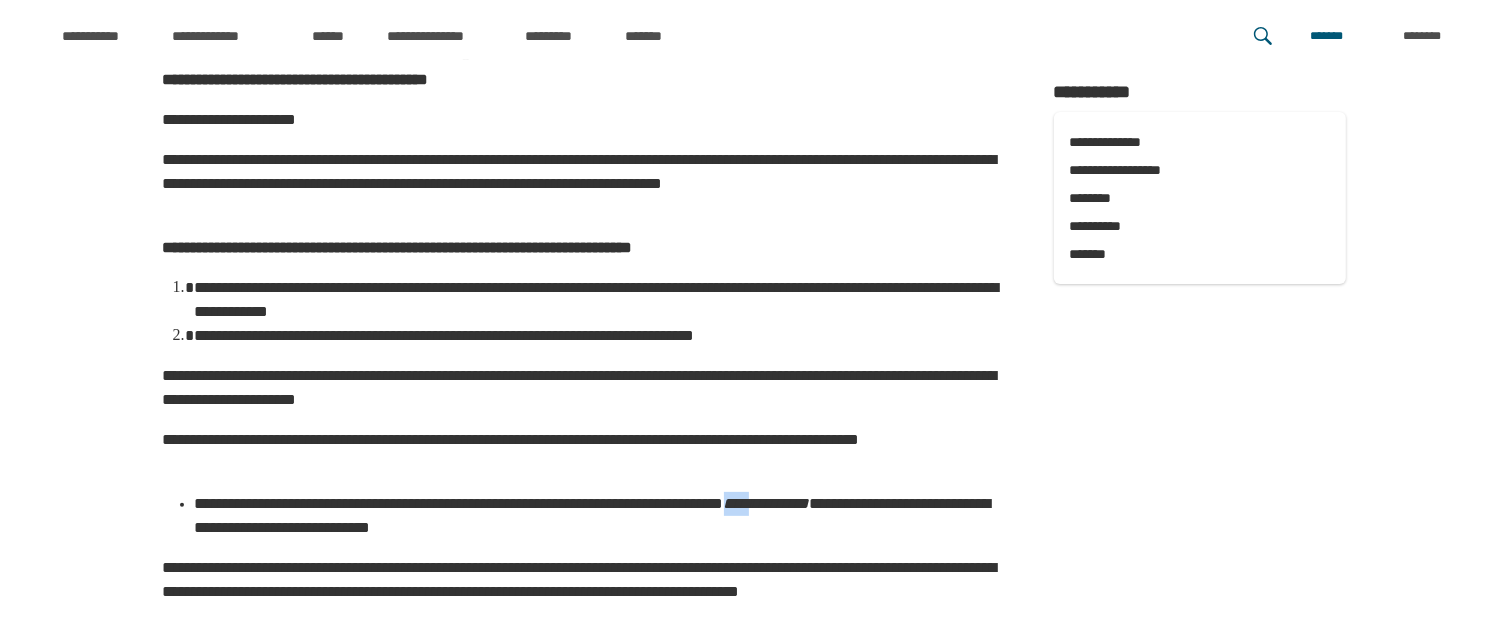 drag, startPoint x: 228, startPoint y: 529, endPoint x: 191, endPoint y: 527, distance: 37.054016 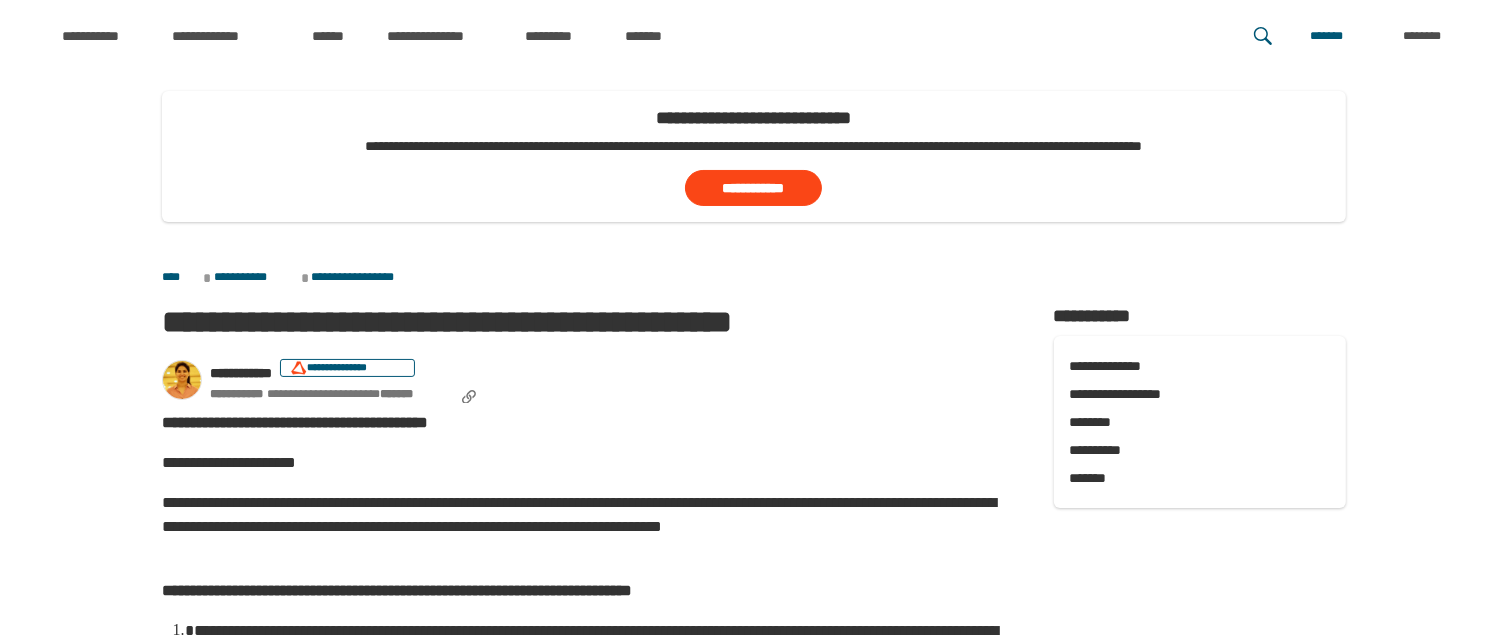scroll, scrollTop: 107, scrollLeft: 0, axis: vertical 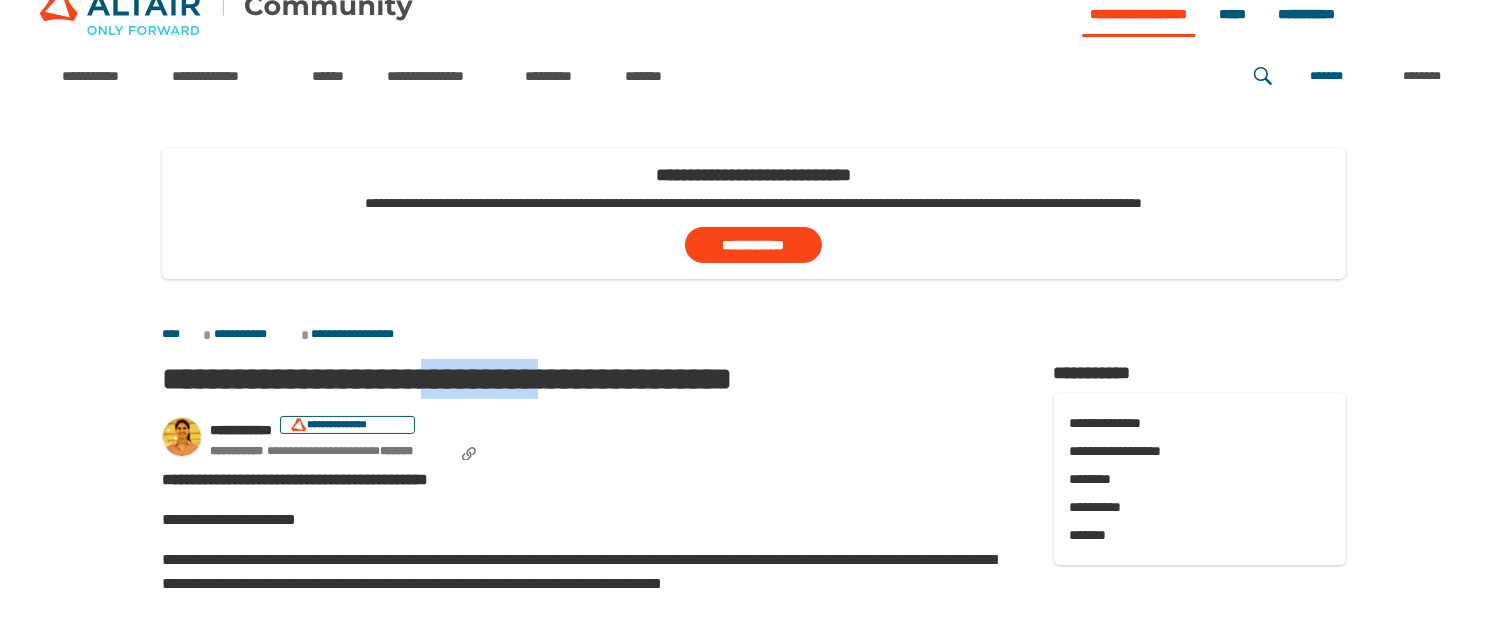 drag, startPoint x: 512, startPoint y: 377, endPoint x: 667, endPoint y: 371, distance: 155.11609 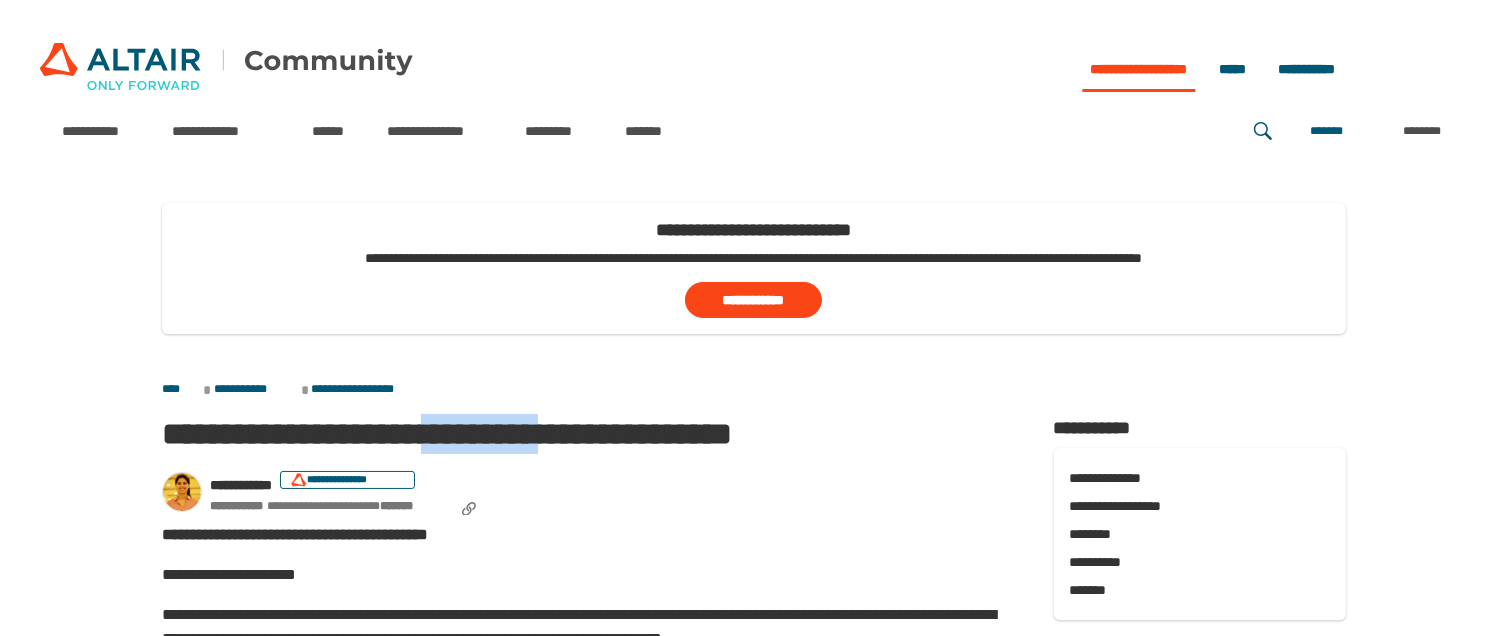 scroll, scrollTop: 0, scrollLeft: 0, axis: both 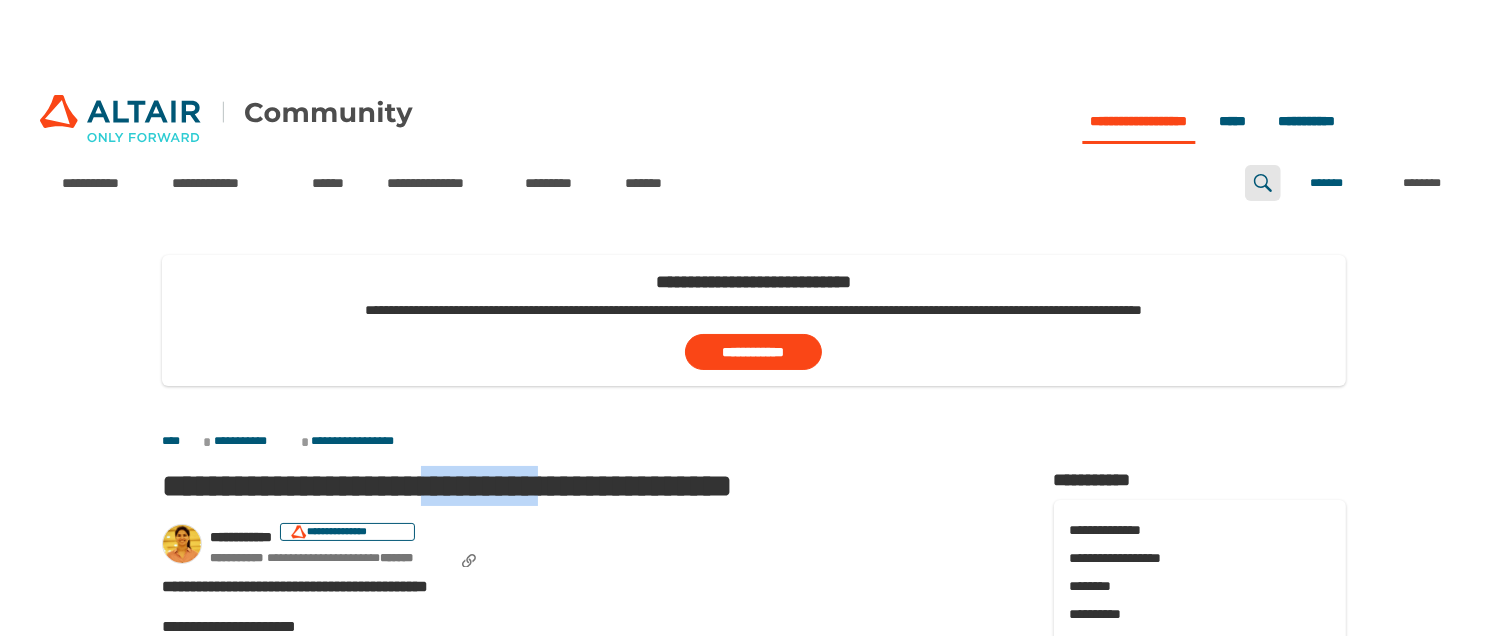 click at bounding box center [1263, 183] 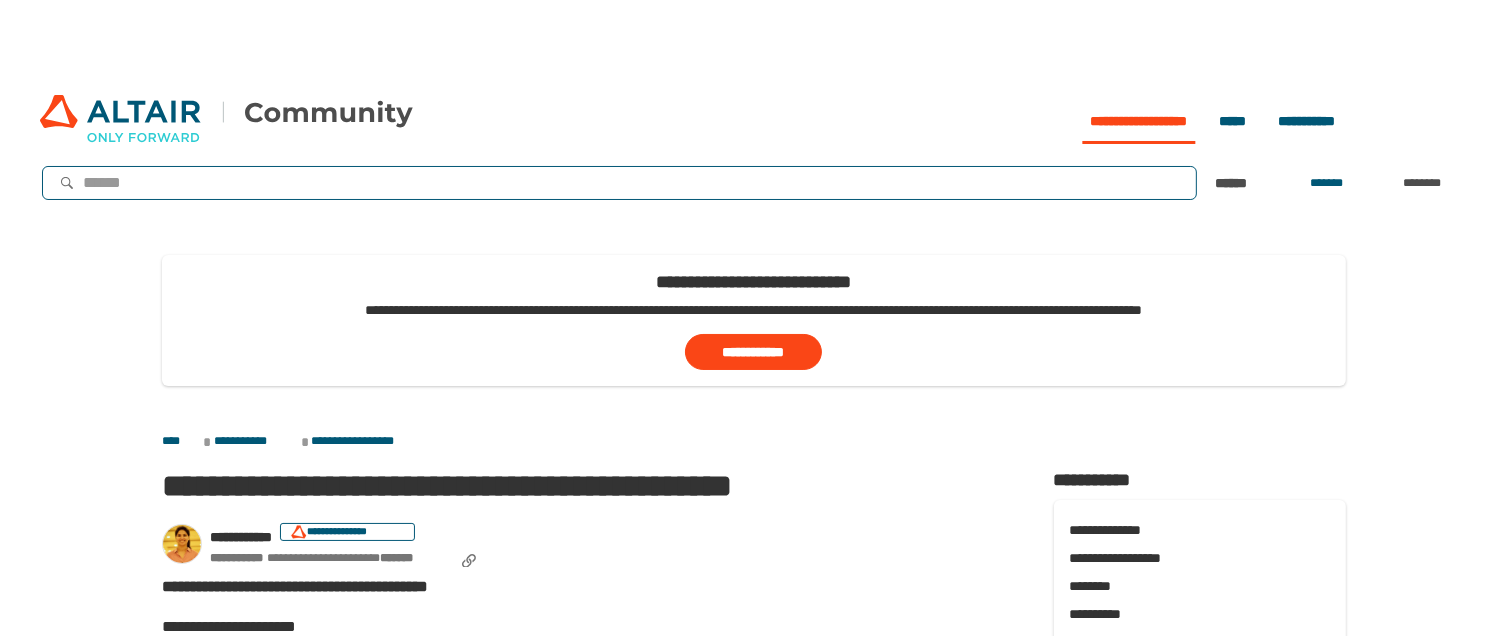 click at bounding box center (633, 183) 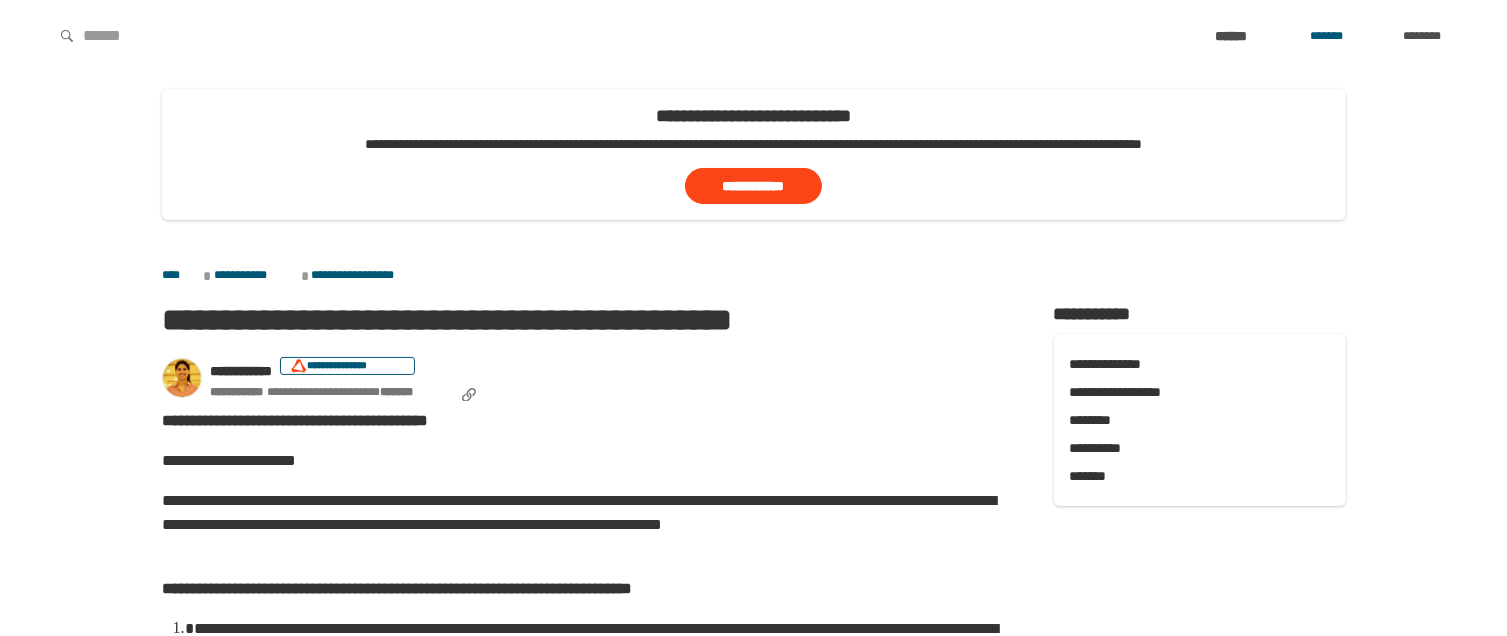 scroll, scrollTop: 0, scrollLeft: 0, axis: both 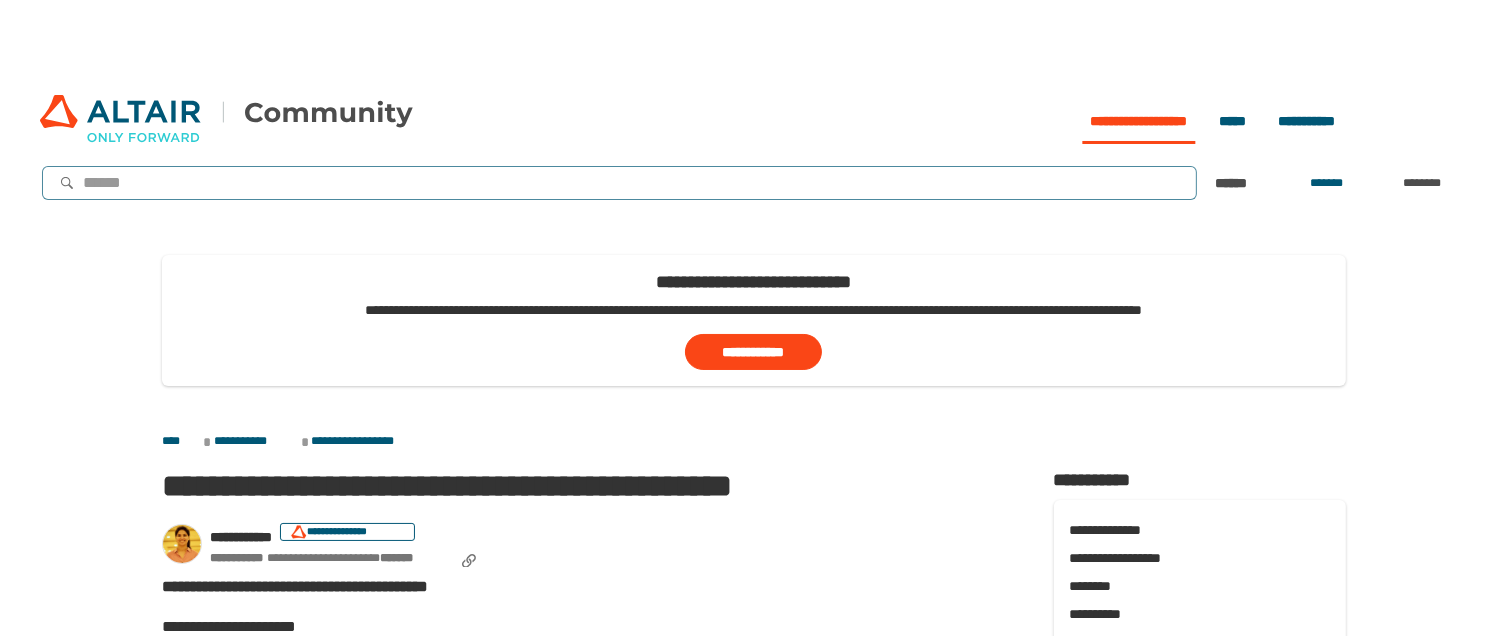 click at bounding box center (633, 183) 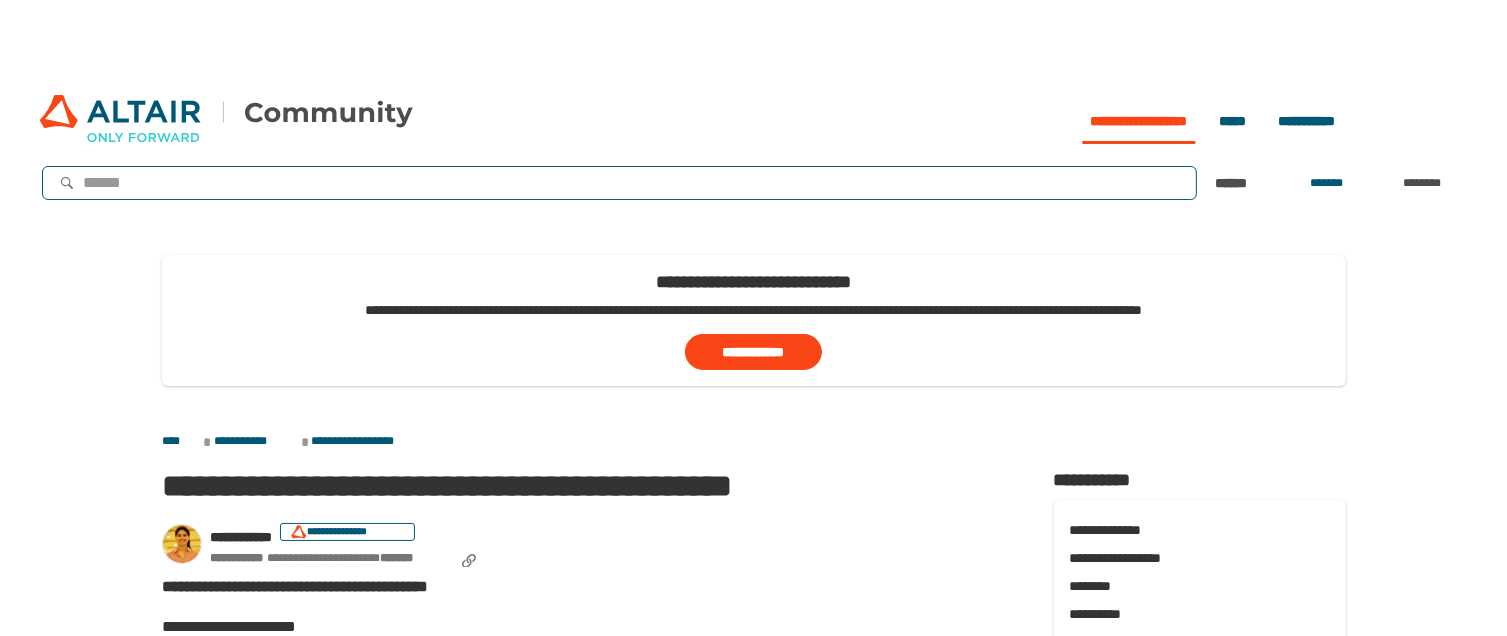 paste on "*********" 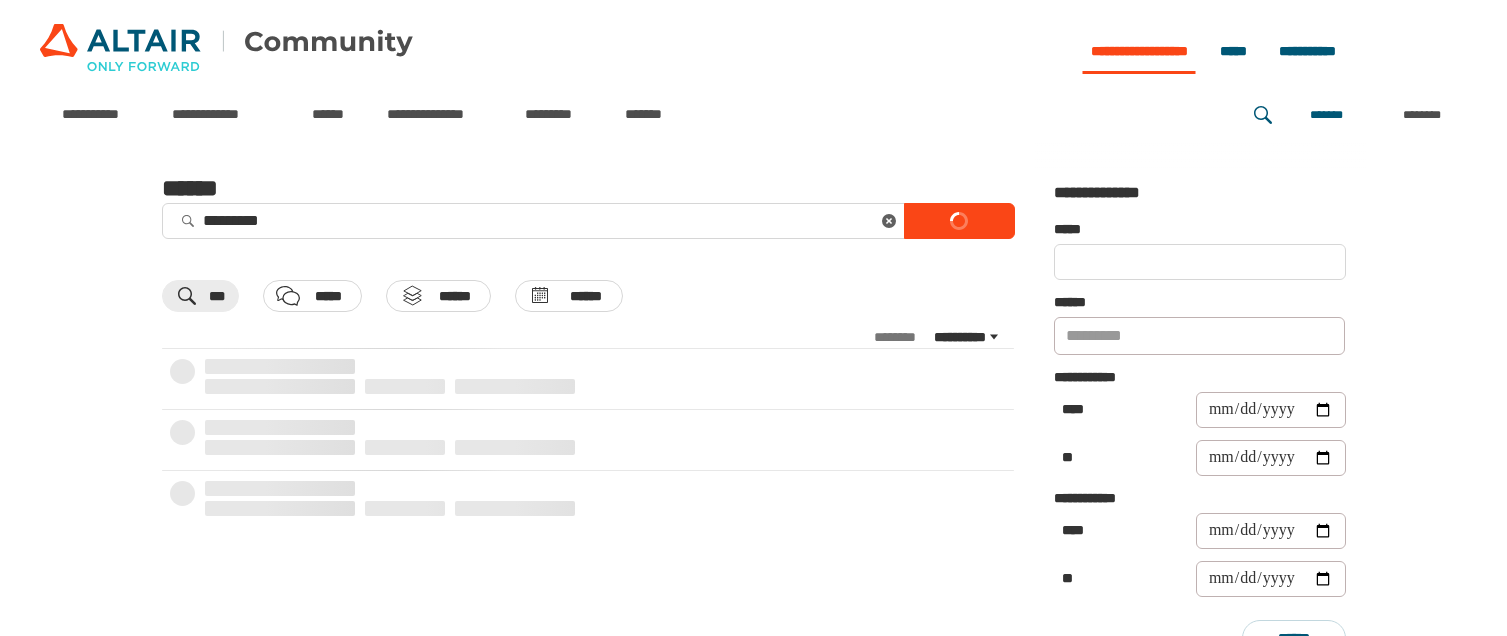 scroll, scrollTop: 0, scrollLeft: 0, axis: both 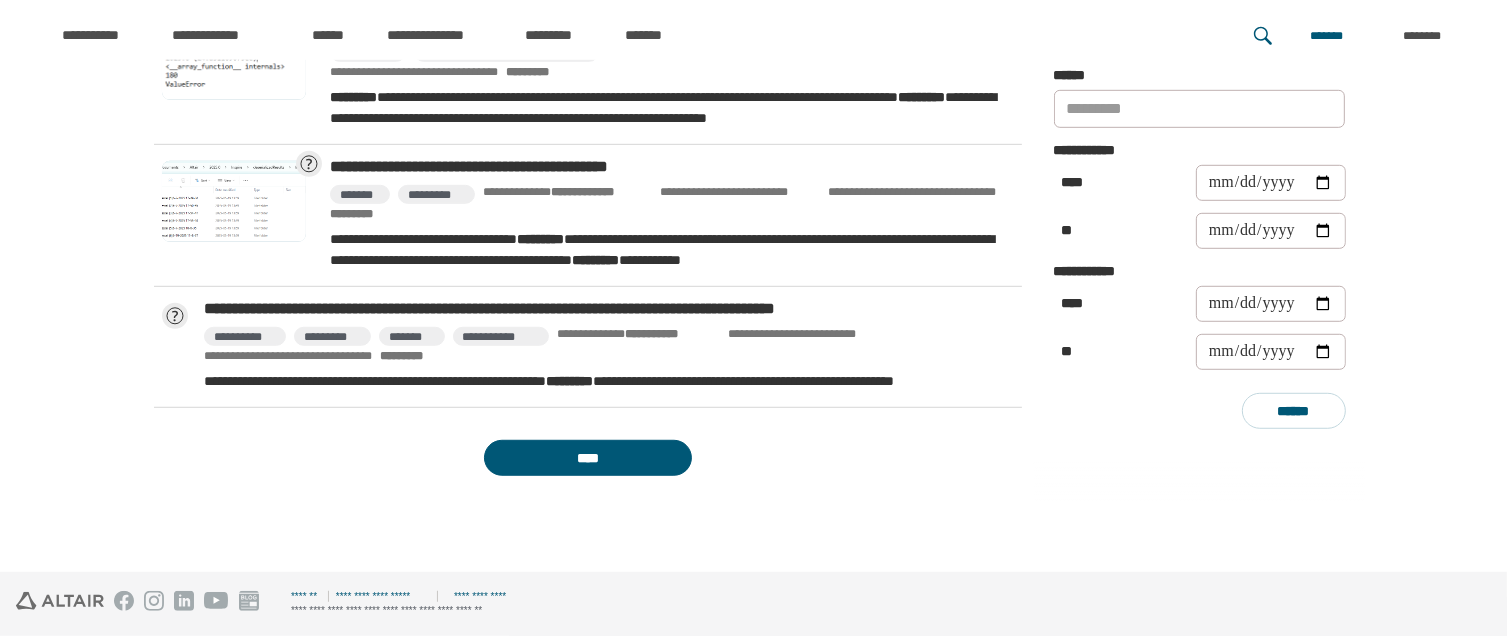 click on "****" at bounding box center (588, 458) 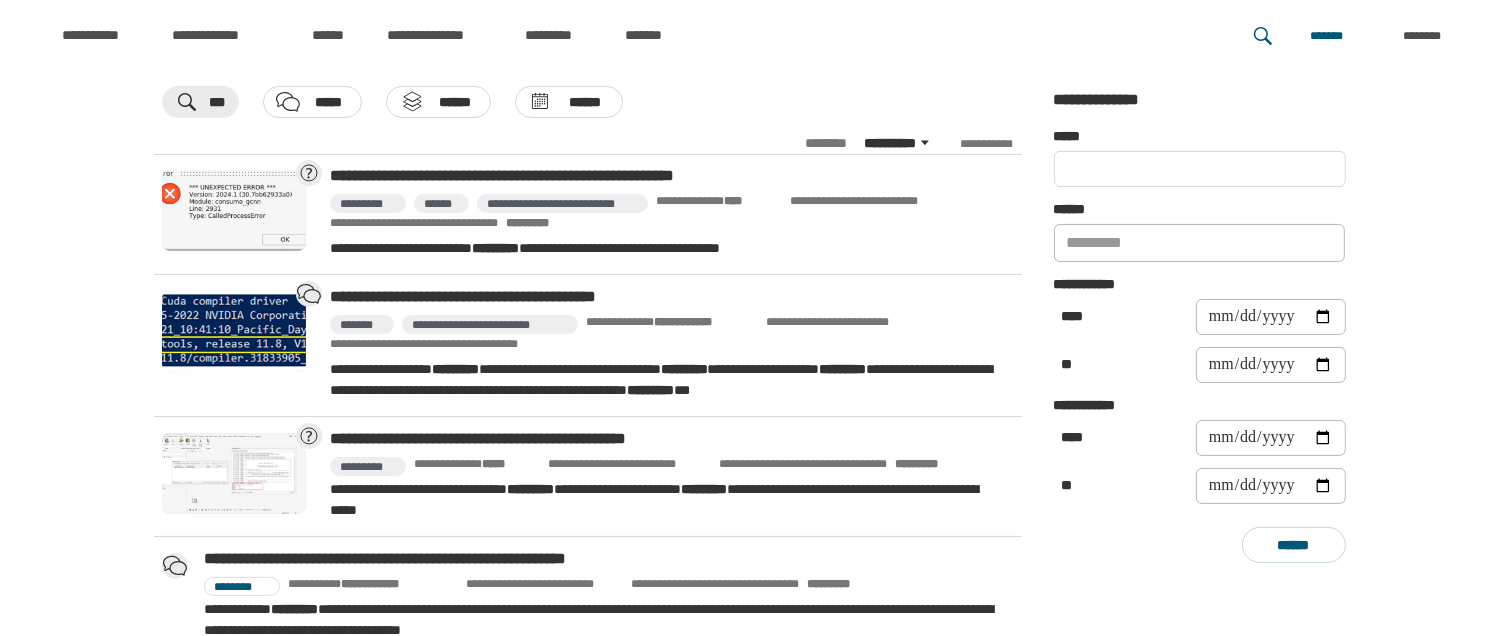 scroll, scrollTop: 300, scrollLeft: 0, axis: vertical 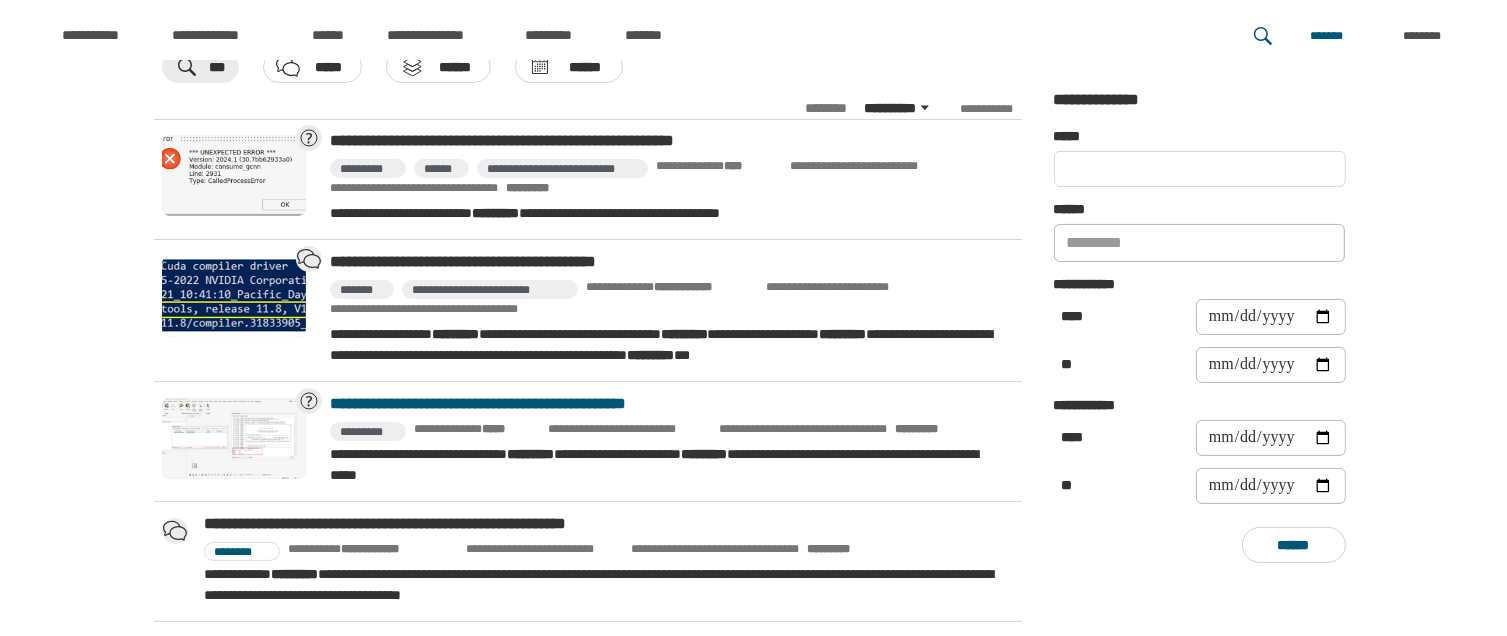 click on "**********" at bounding box center [668, 404] 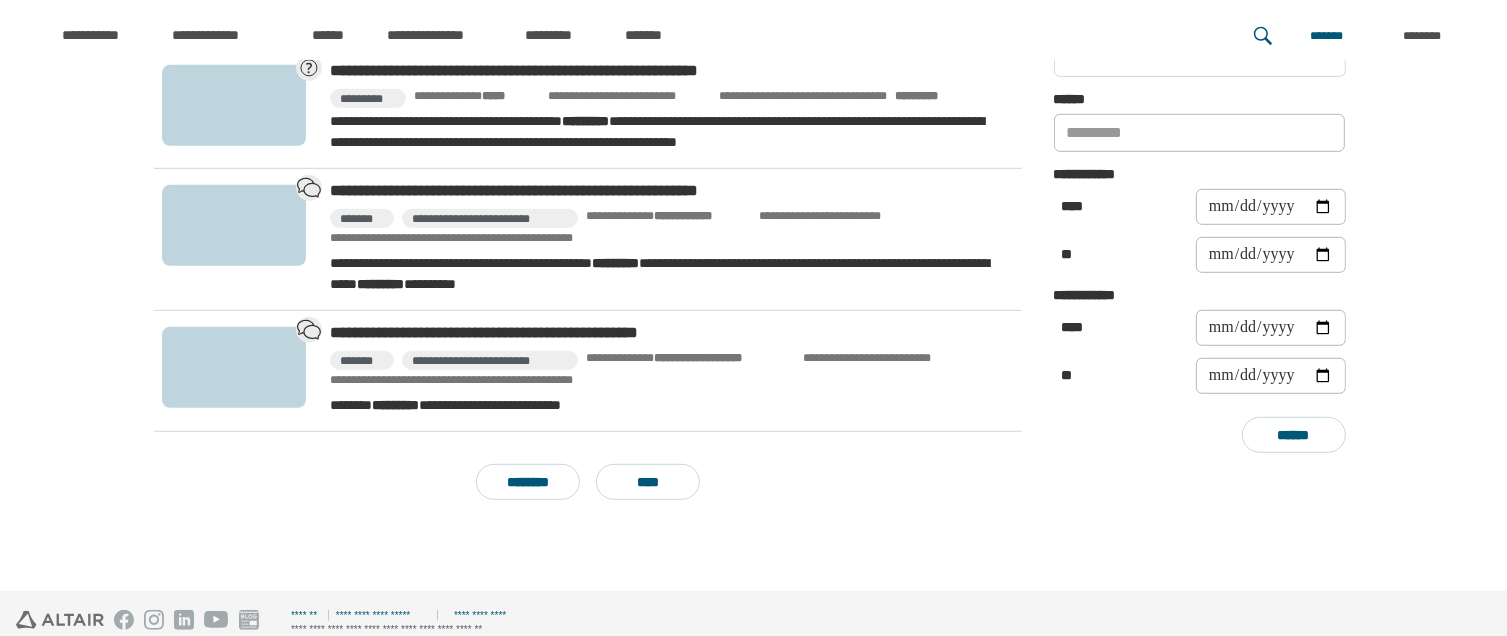 scroll, scrollTop: 1275, scrollLeft: 0, axis: vertical 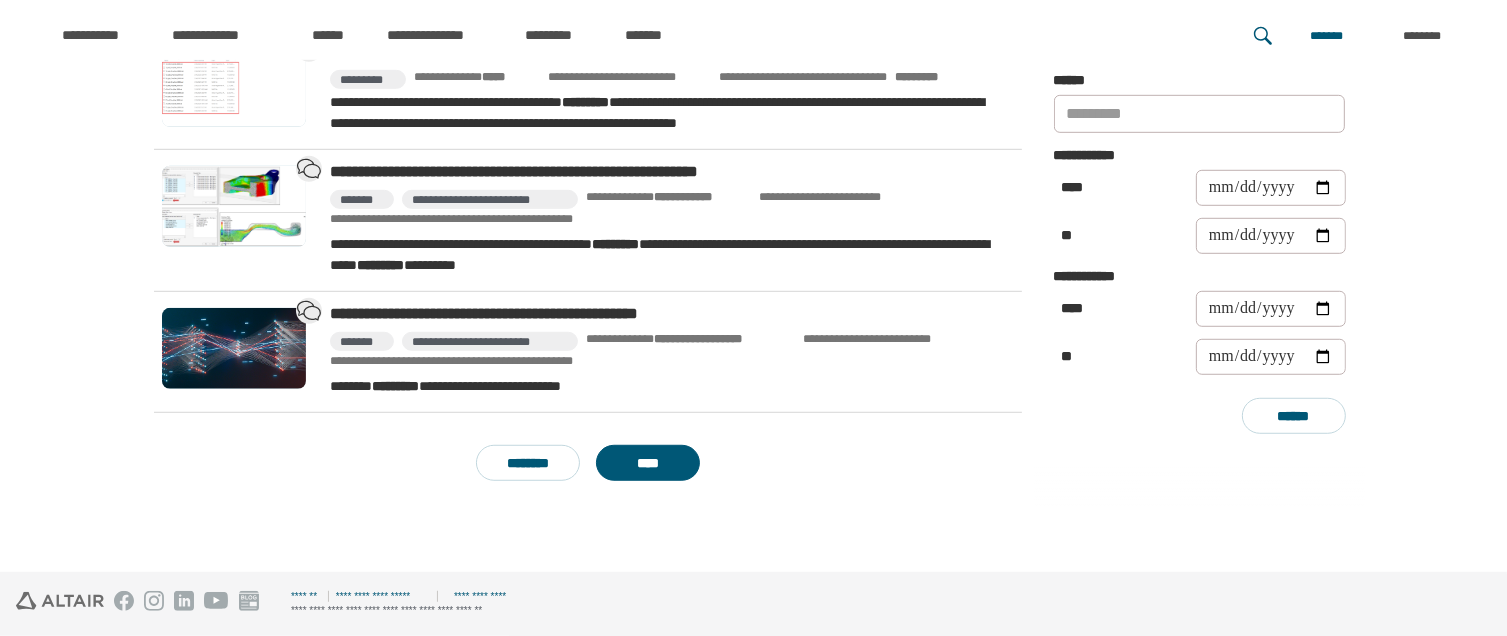 click on "****" at bounding box center [648, 463] 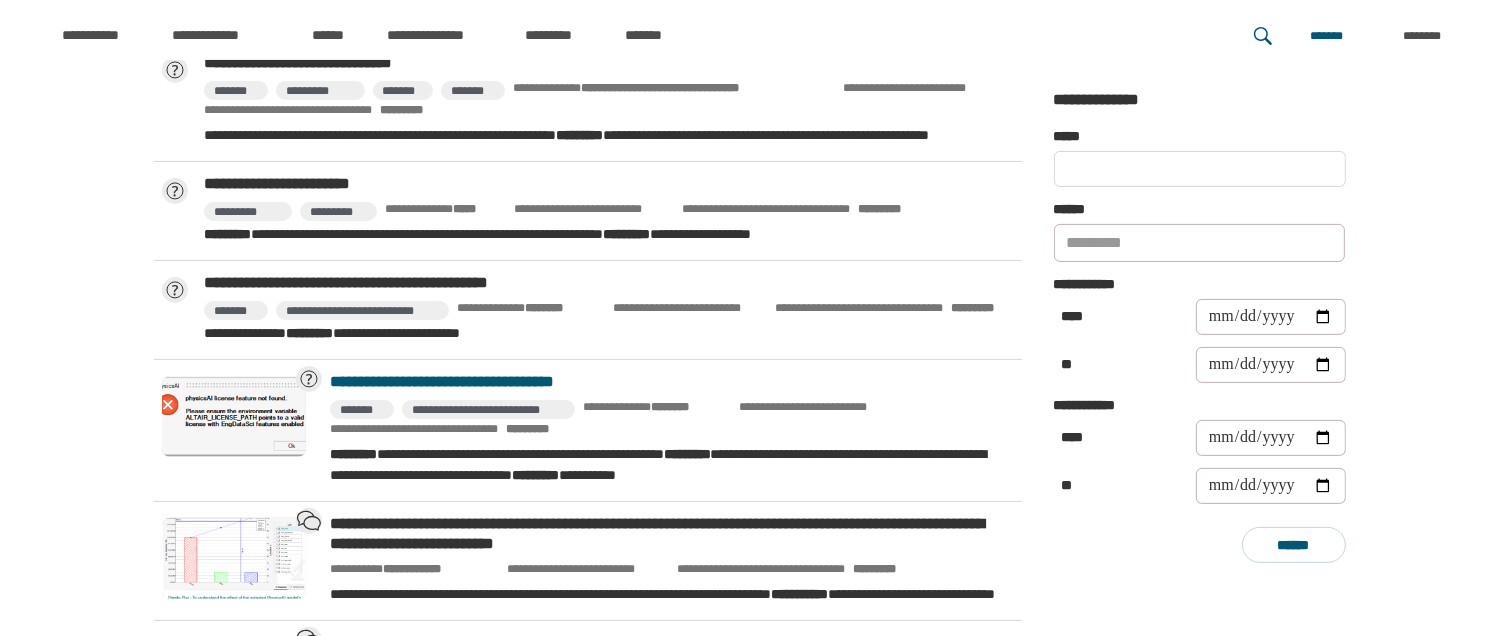 scroll, scrollTop: 500, scrollLeft: 0, axis: vertical 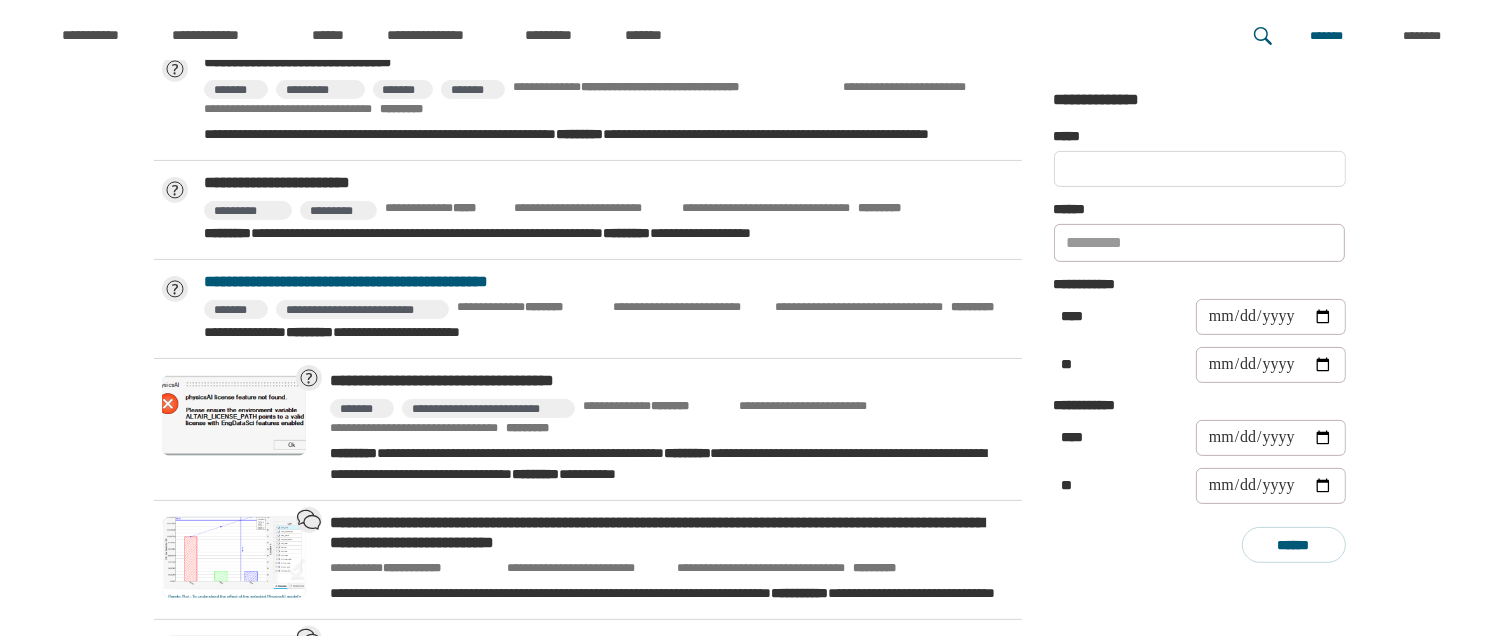 click on "**********" at bounding box center (609, 282) 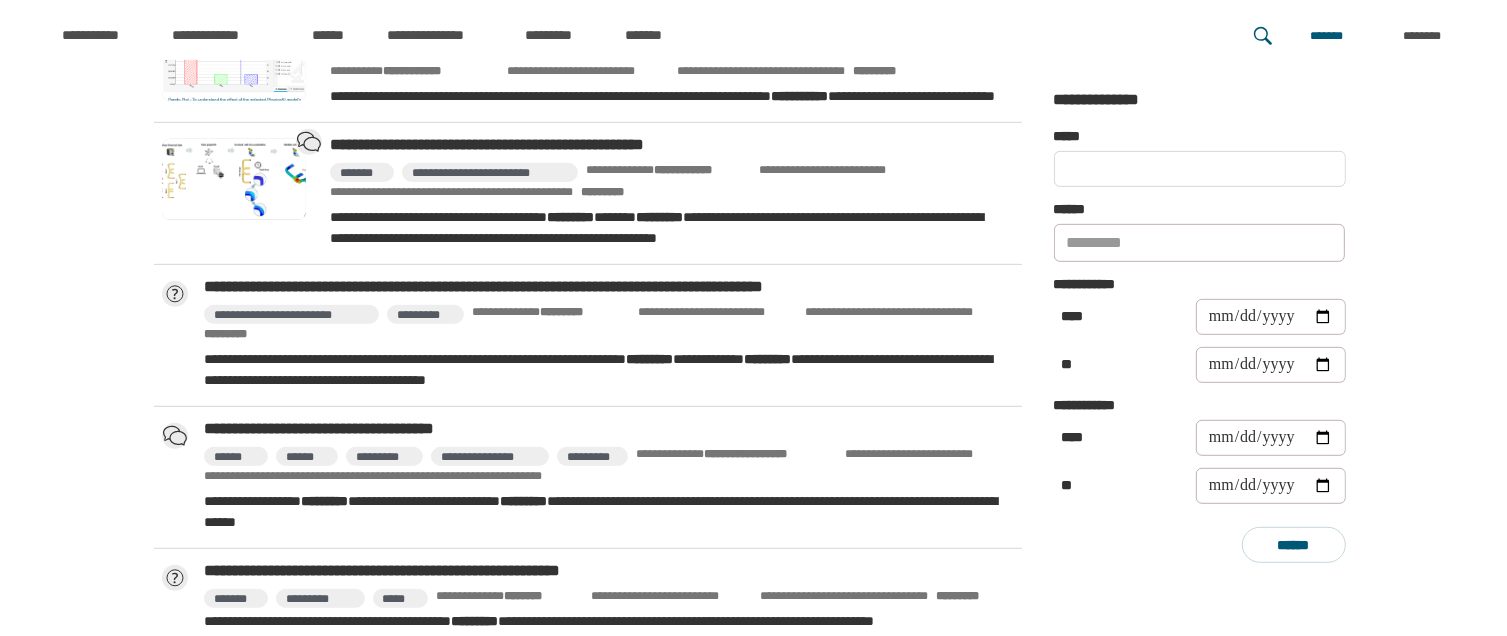 scroll, scrollTop: 1000, scrollLeft: 0, axis: vertical 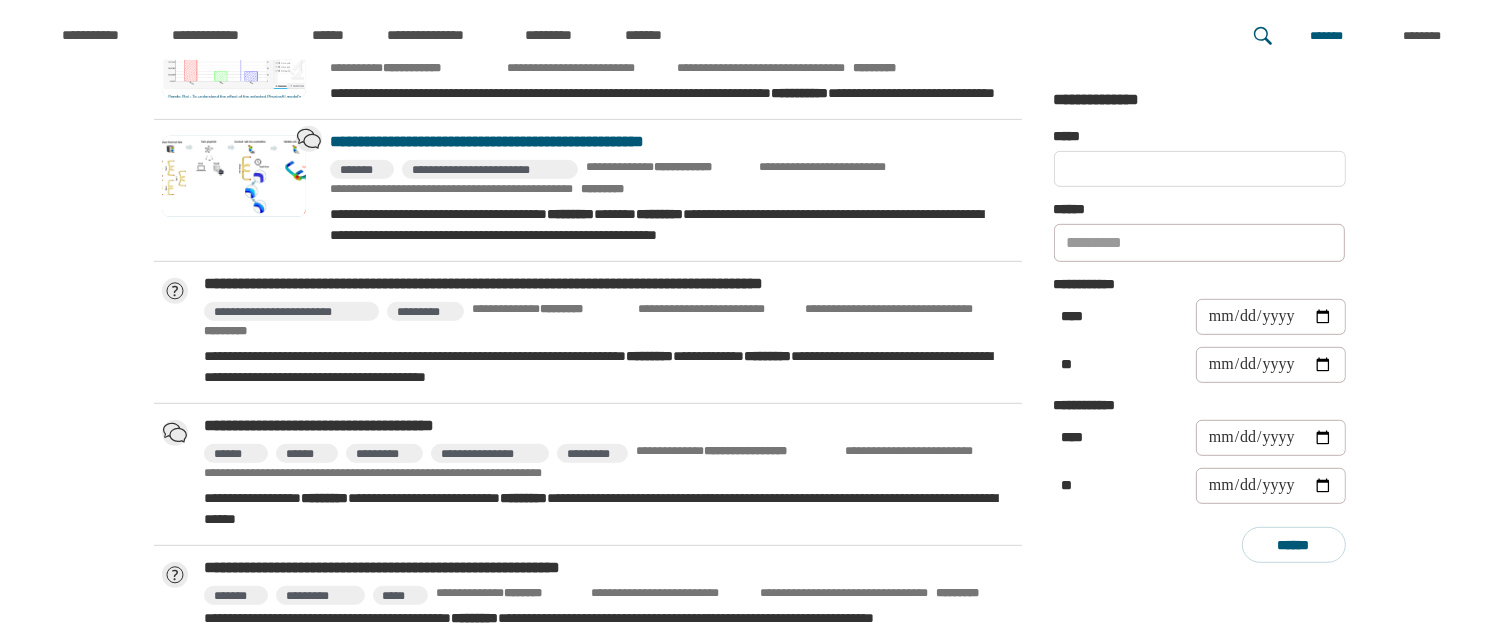 click on "**********" at bounding box center [668, 142] 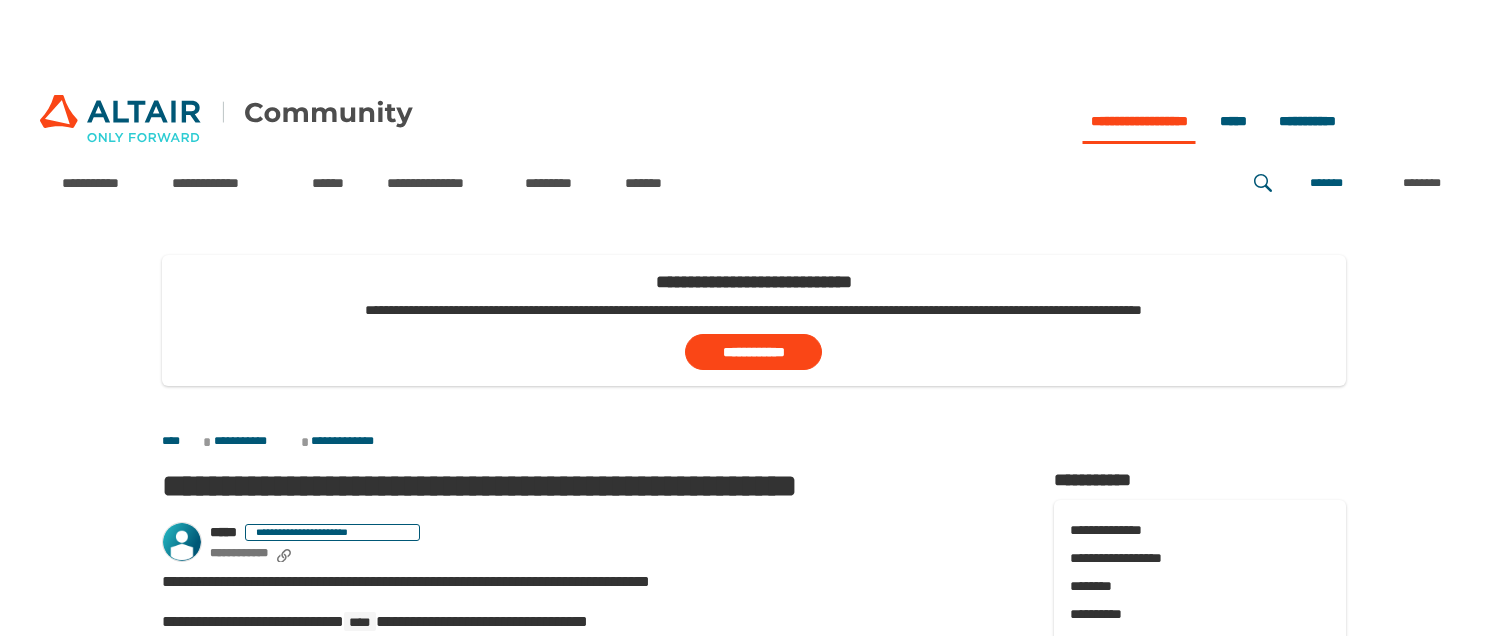 scroll, scrollTop: 0, scrollLeft: 0, axis: both 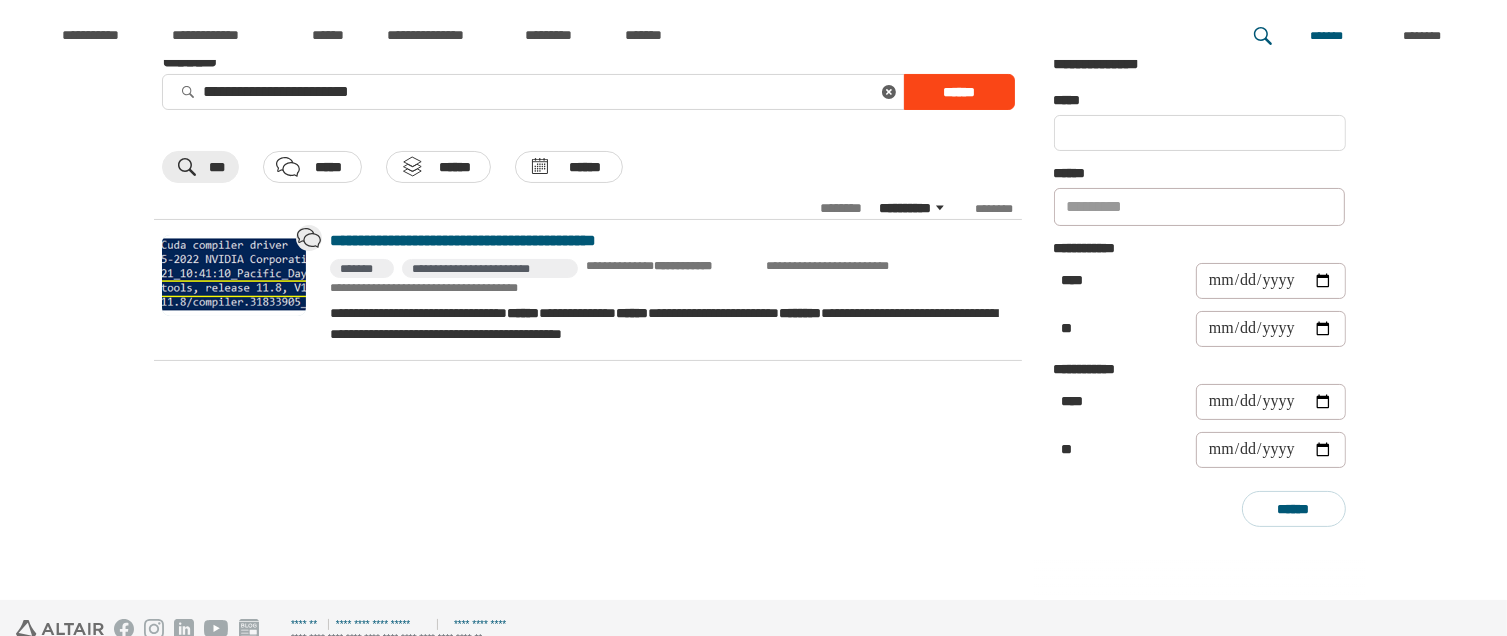 click on "**********" at bounding box center [668, 241] 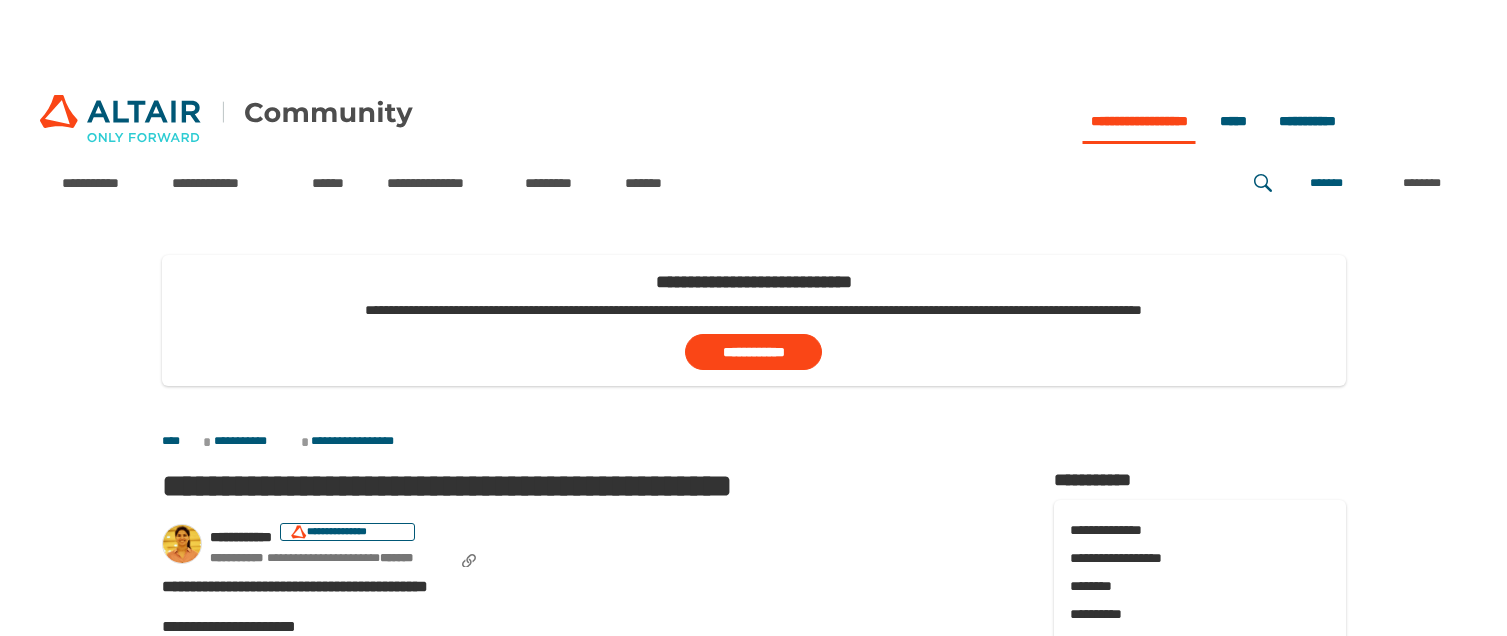 scroll, scrollTop: 0, scrollLeft: 0, axis: both 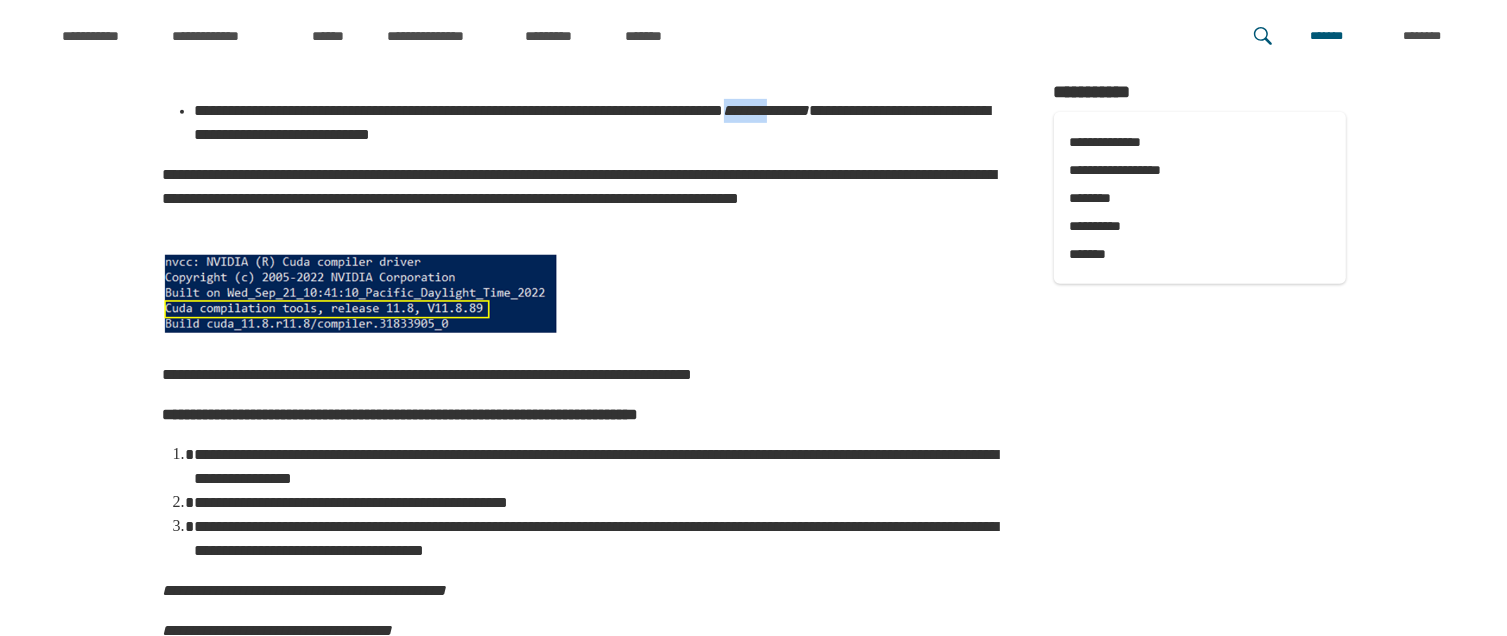 drag, startPoint x: 196, startPoint y: 136, endPoint x: 246, endPoint y: 135, distance: 50.01 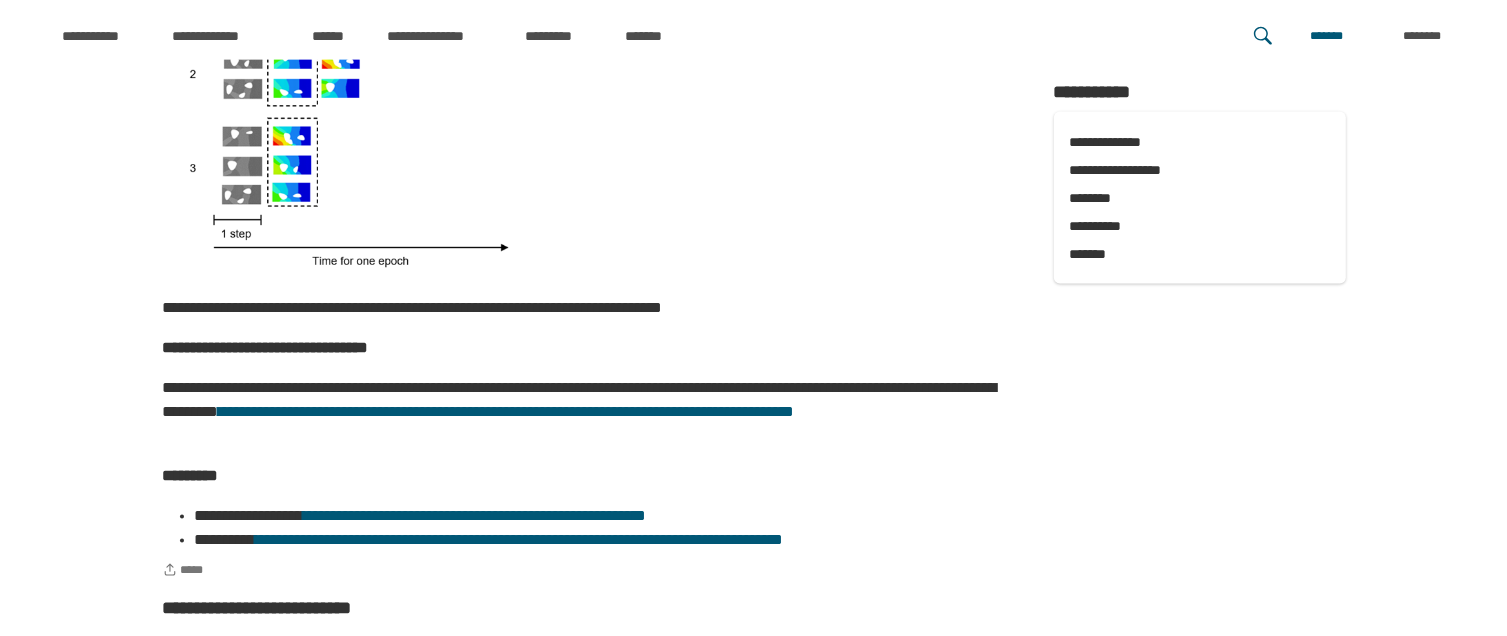 scroll, scrollTop: 2900, scrollLeft: 0, axis: vertical 